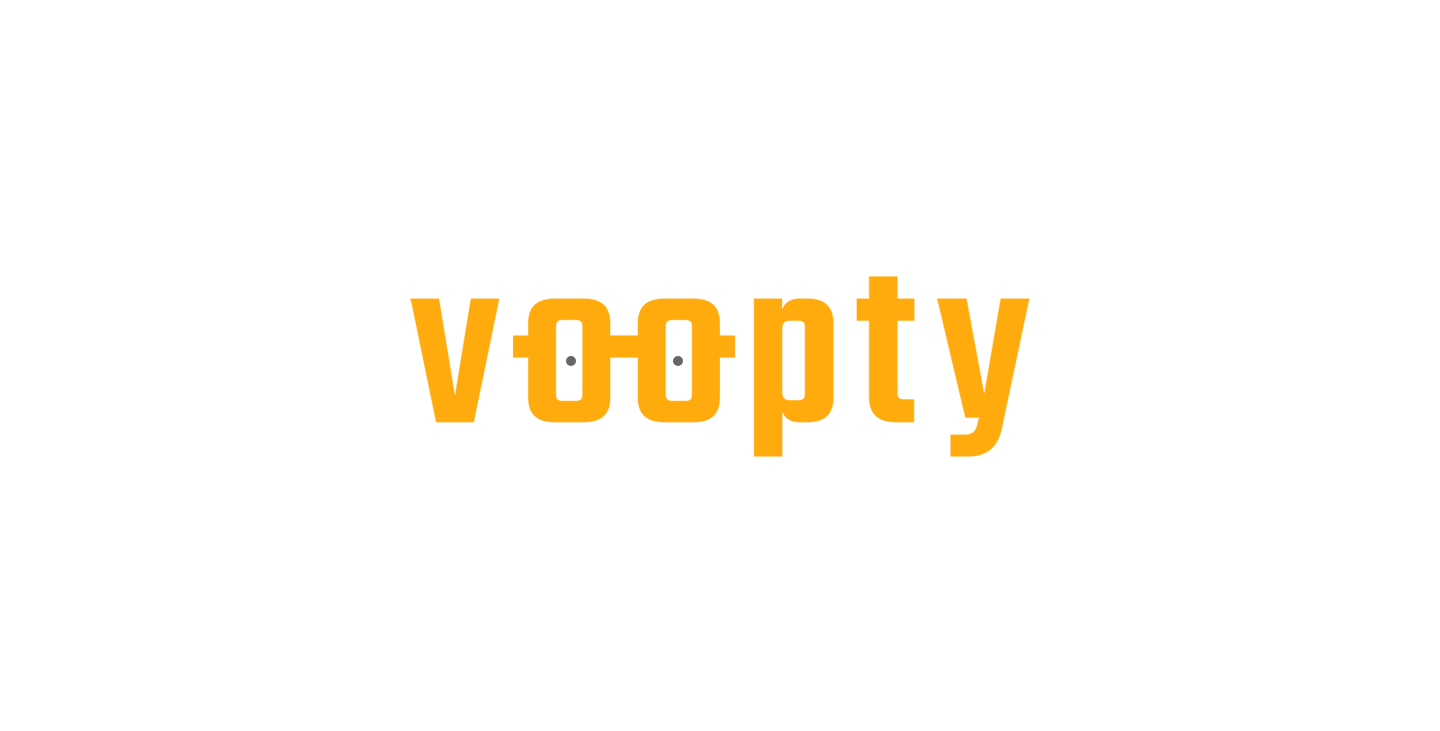 scroll, scrollTop: 0, scrollLeft: 0, axis: both 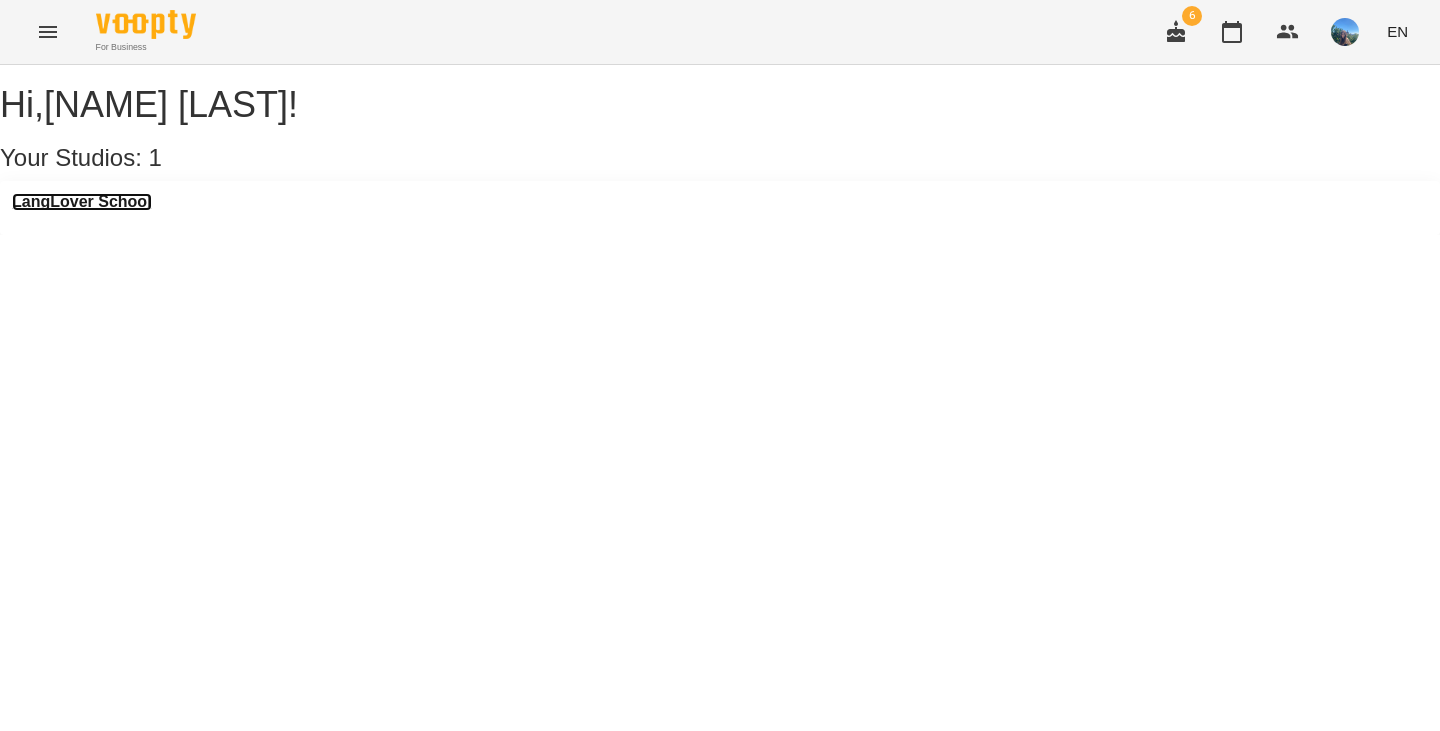 click on "LangLover School" at bounding box center [82, 202] 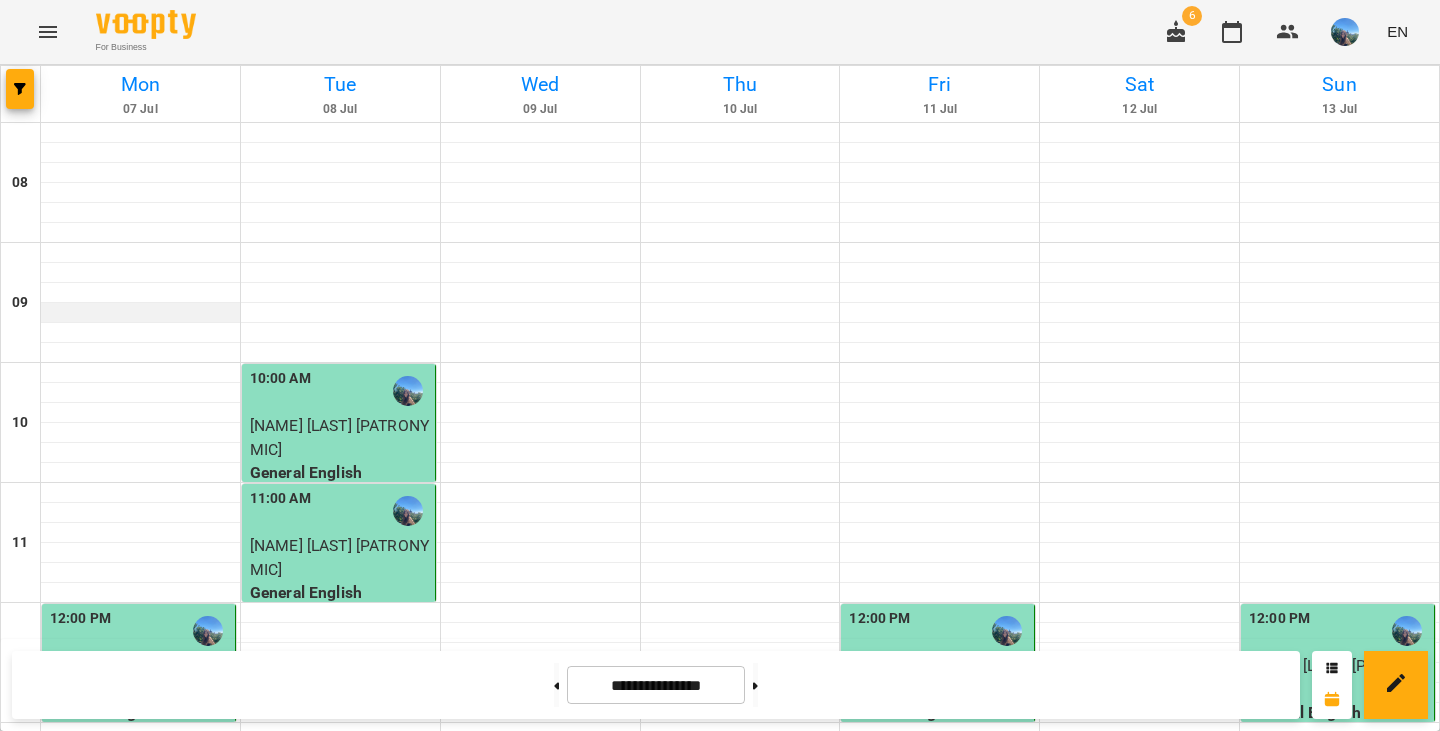 scroll, scrollTop: 0, scrollLeft: 0, axis: both 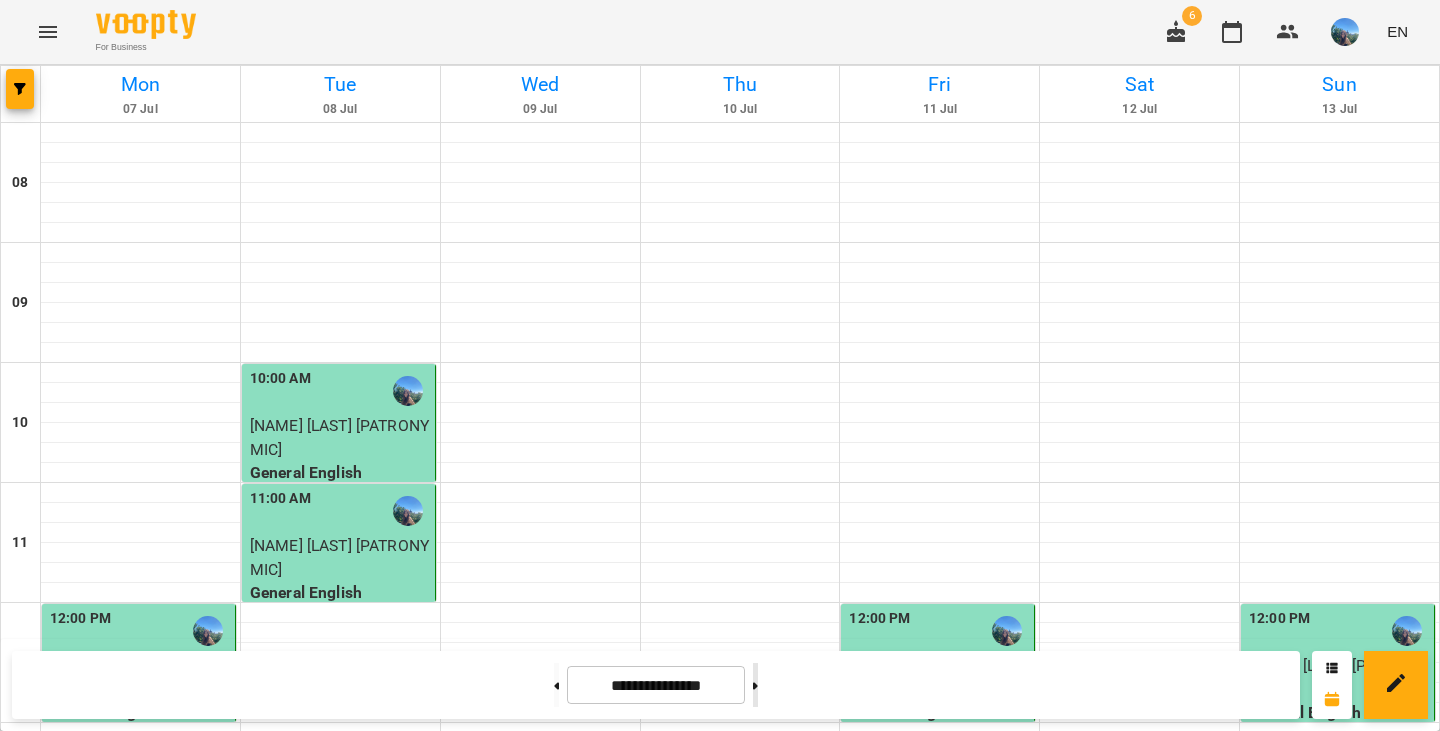 click at bounding box center (755, 685) 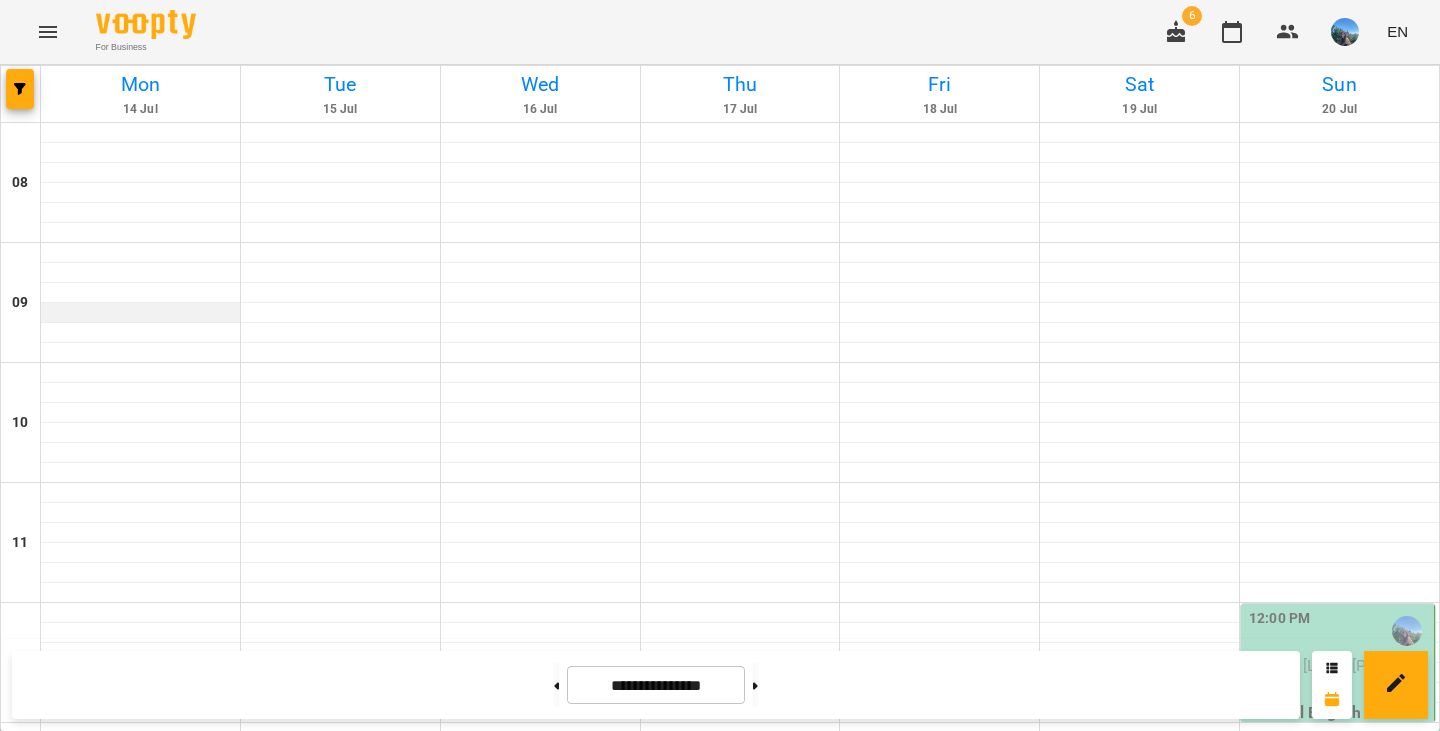 scroll, scrollTop: 1224, scrollLeft: 0, axis: vertical 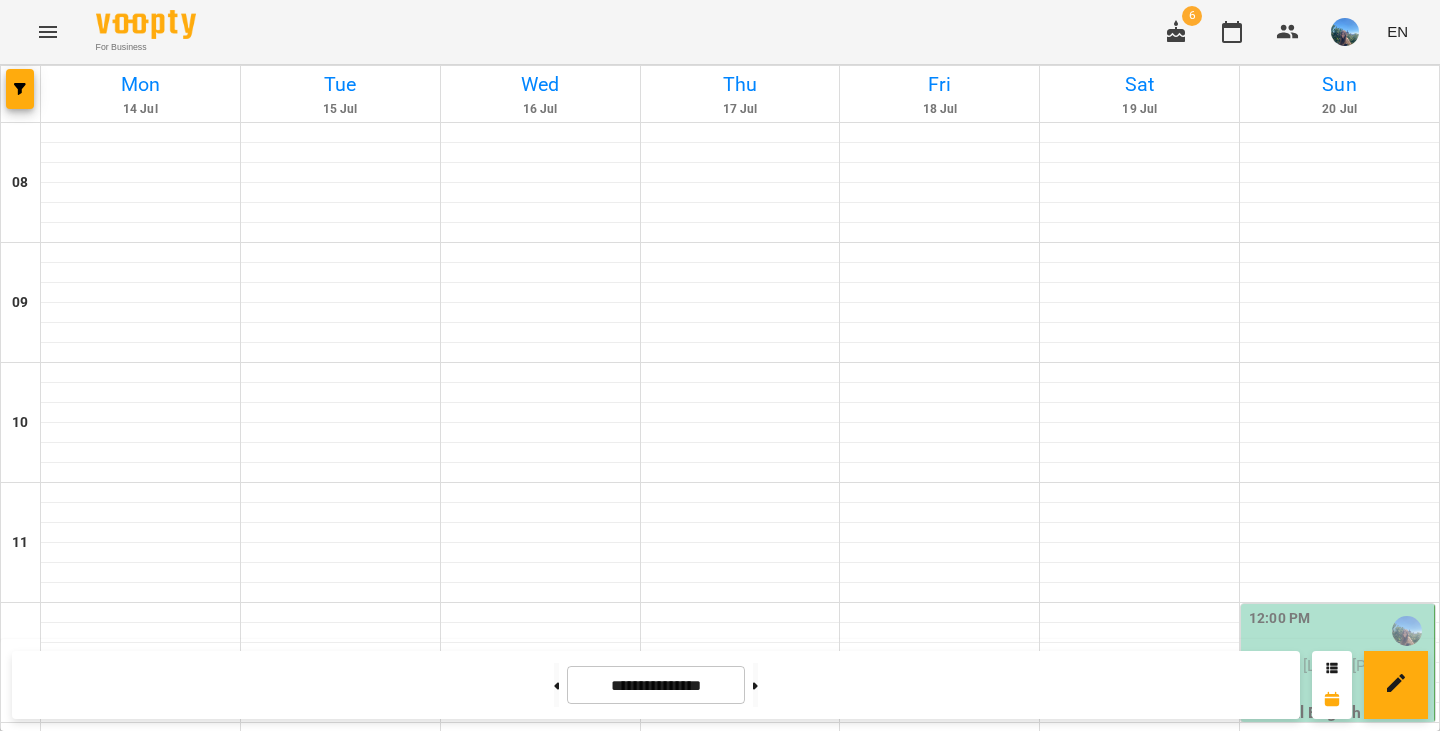 click at bounding box center (140, 1453) 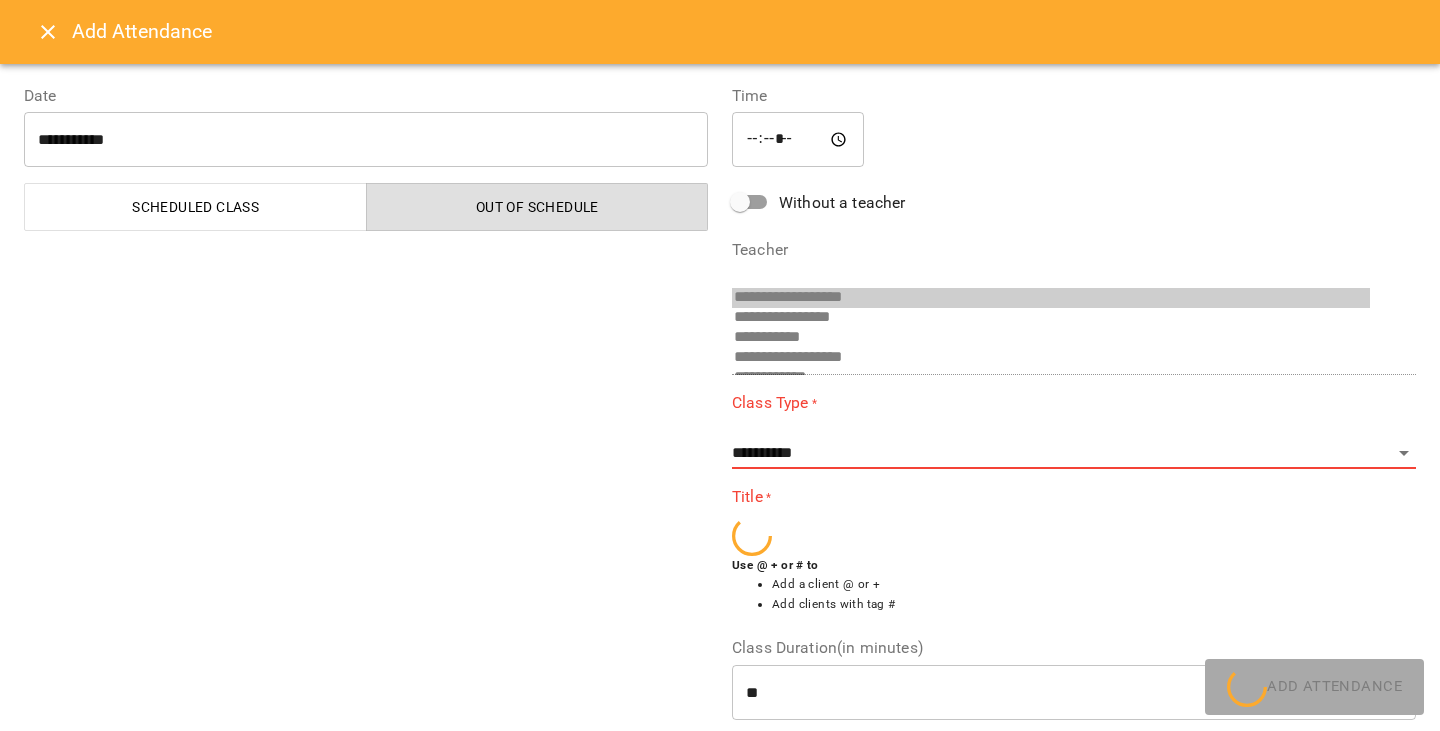 scroll, scrollTop: 633, scrollLeft: 0, axis: vertical 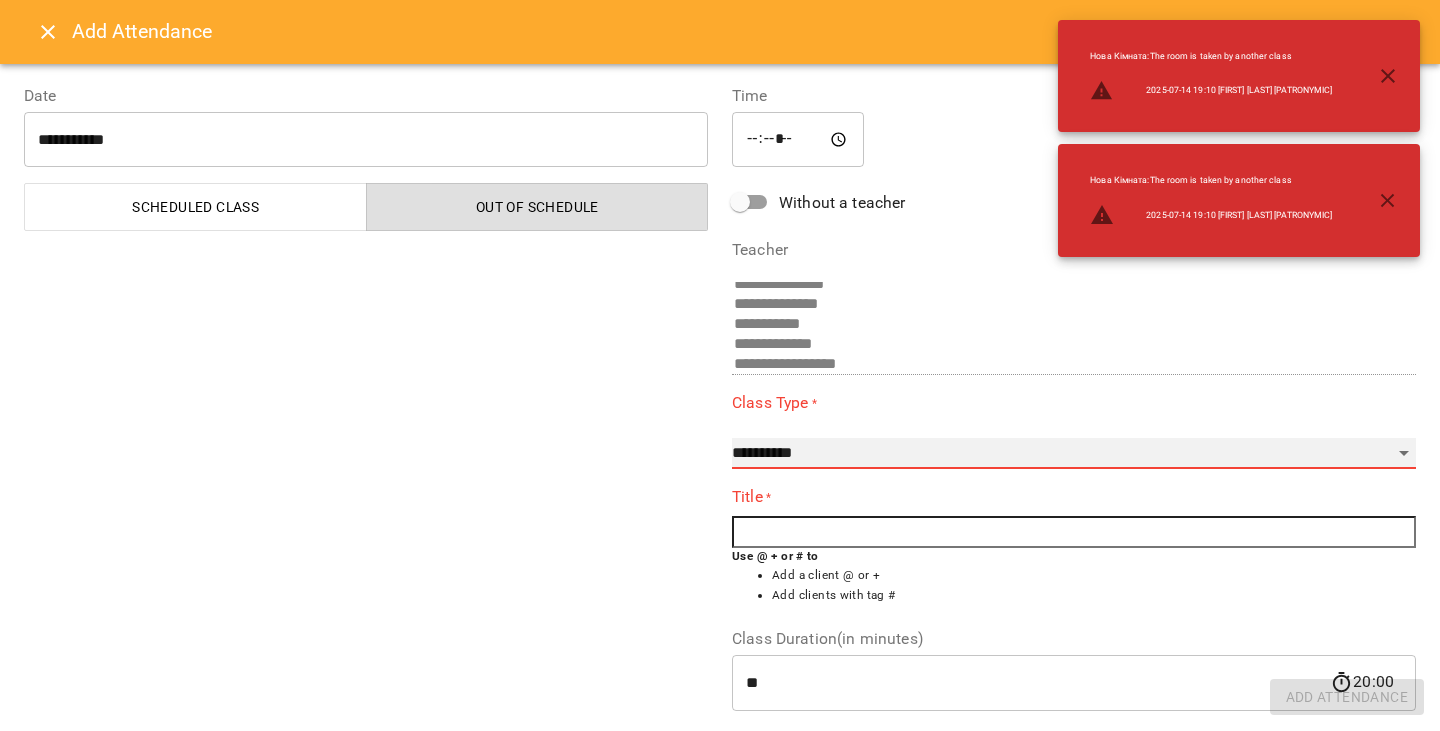 click on "**********" at bounding box center [1074, 454] 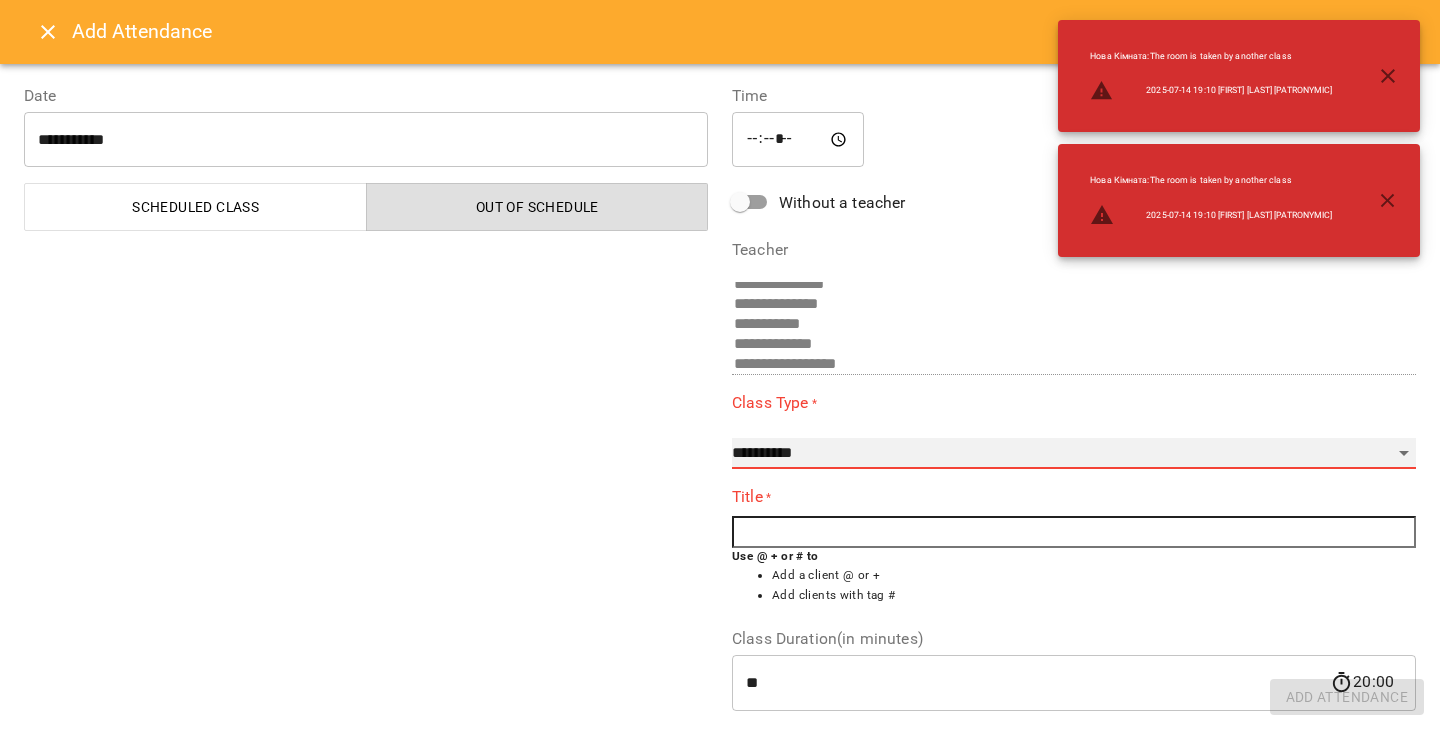 select on "**********" 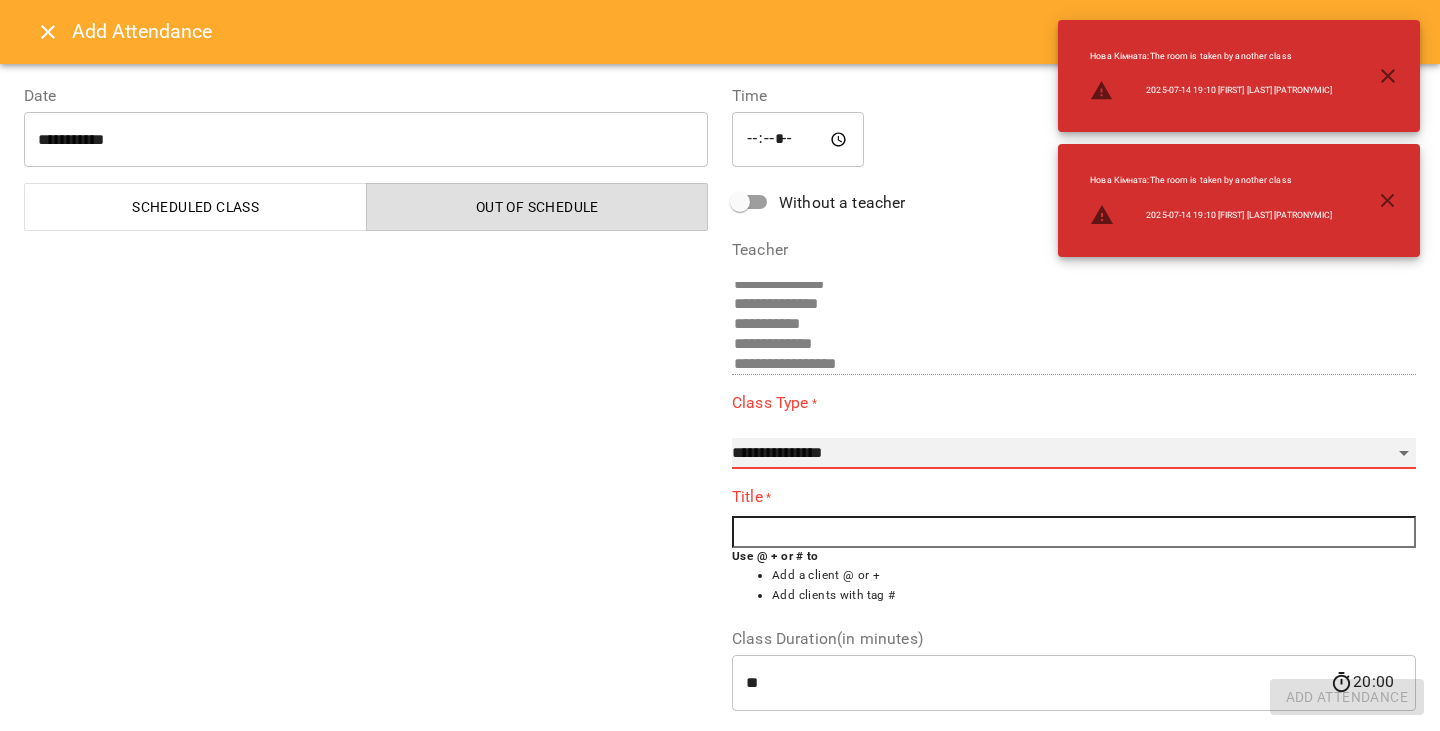 click on "**********" at bounding box center (1074, 454) 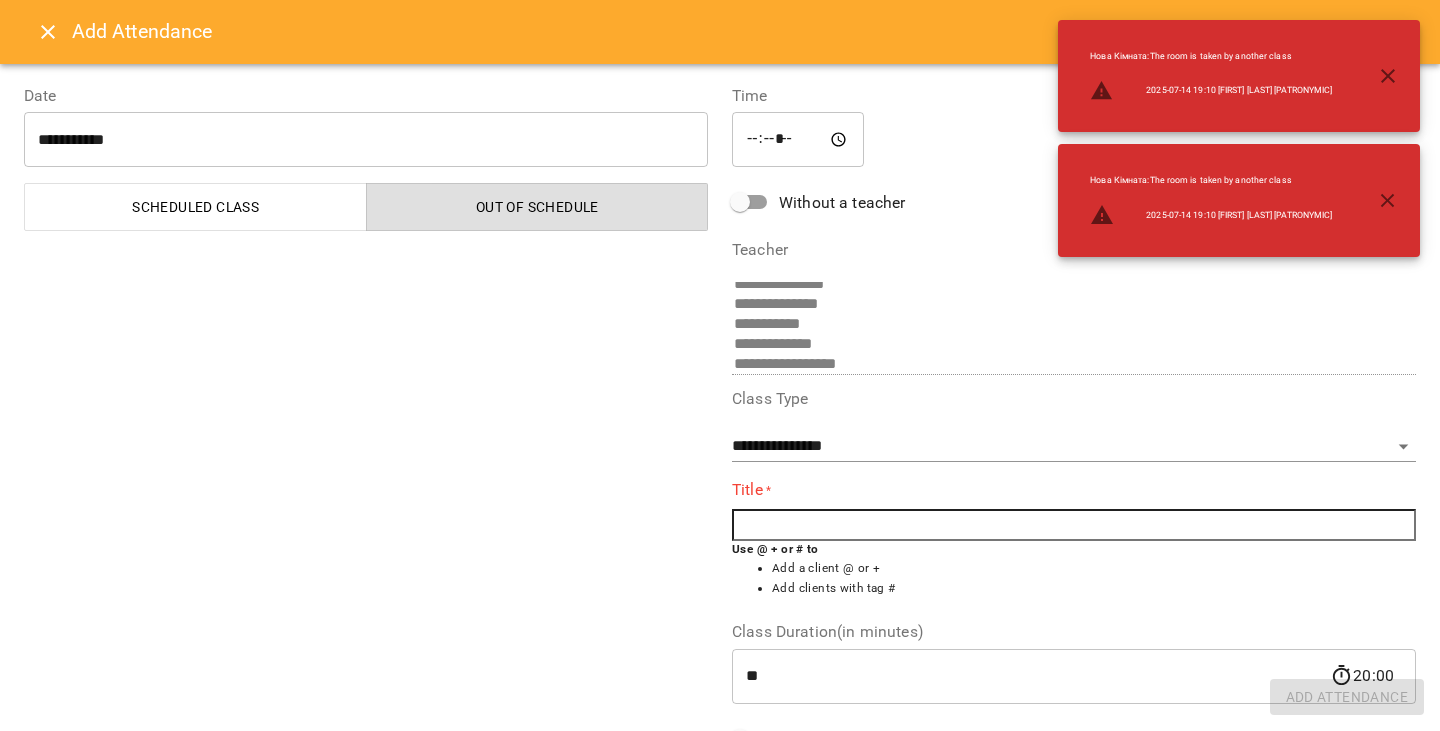 click at bounding box center (1074, 525) 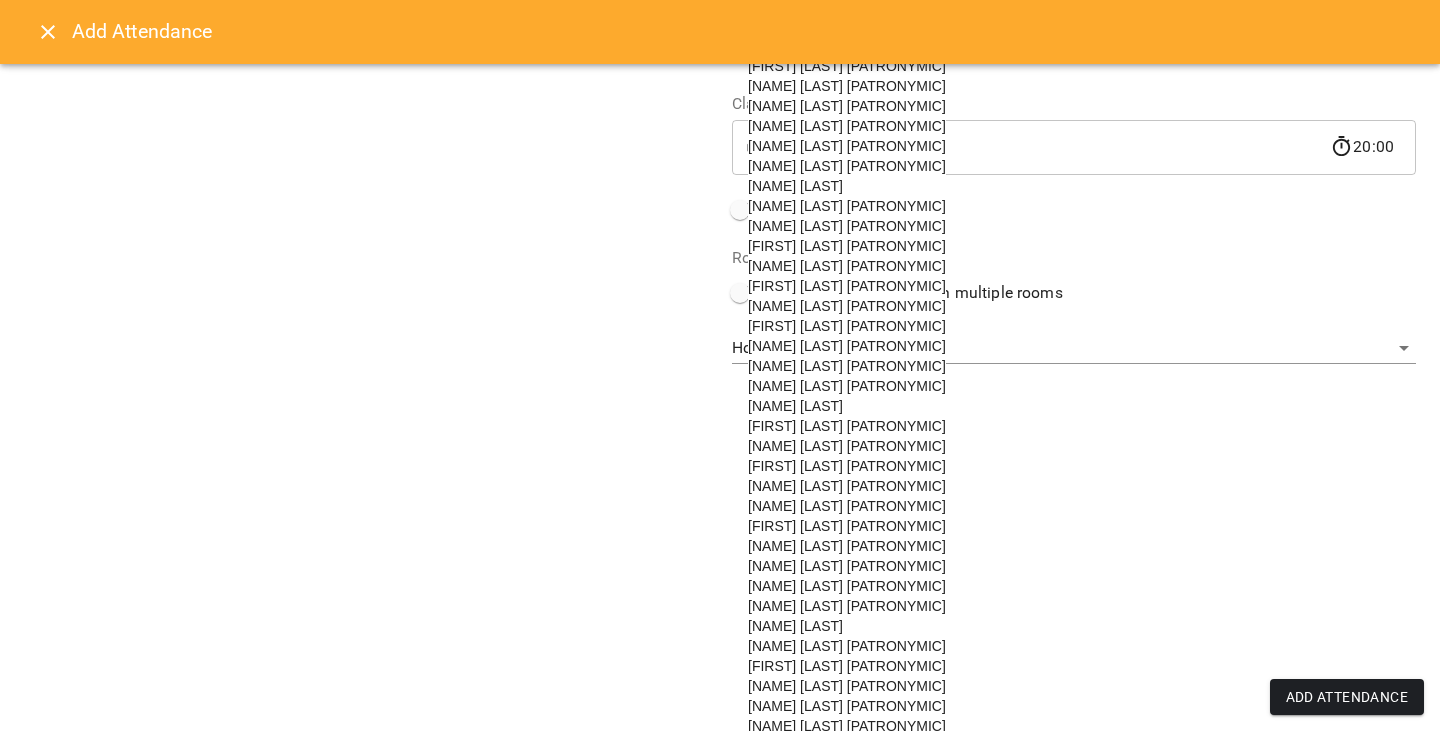 scroll, scrollTop: 701, scrollLeft: 0, axis: vertical 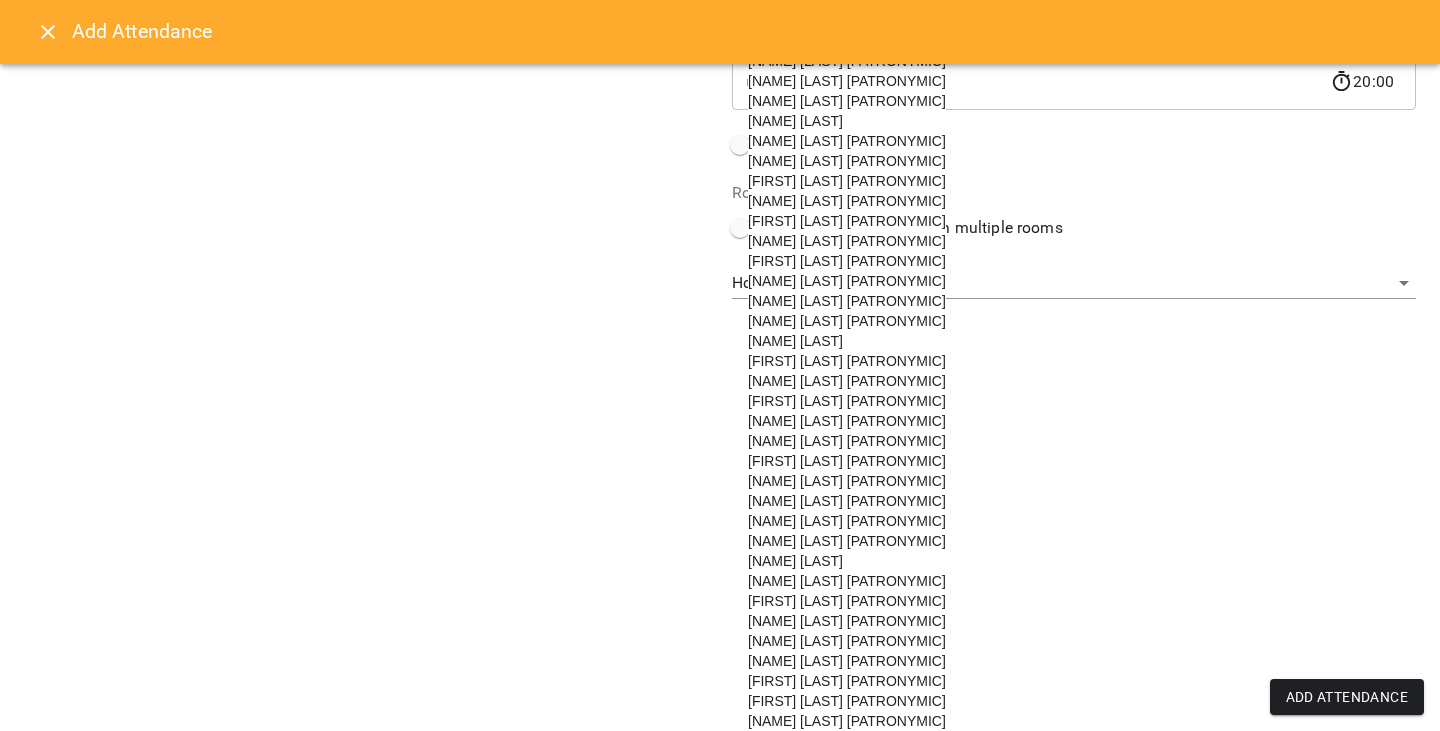 click on "[NAME] [LAST] [PATRONYMIC]" at bounding box center (847, 501) 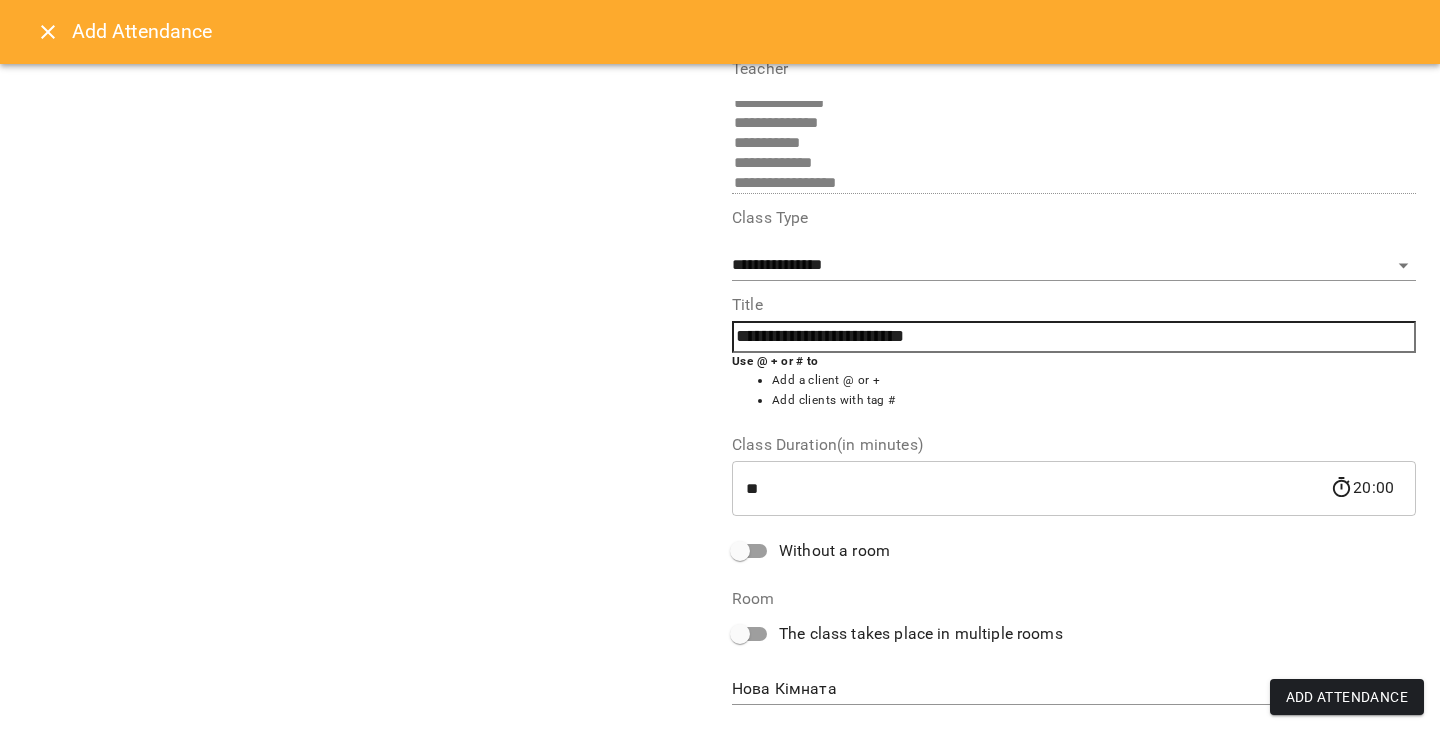 scroll, scrollTop: 223, scrollLeft: 0, axis: vertical 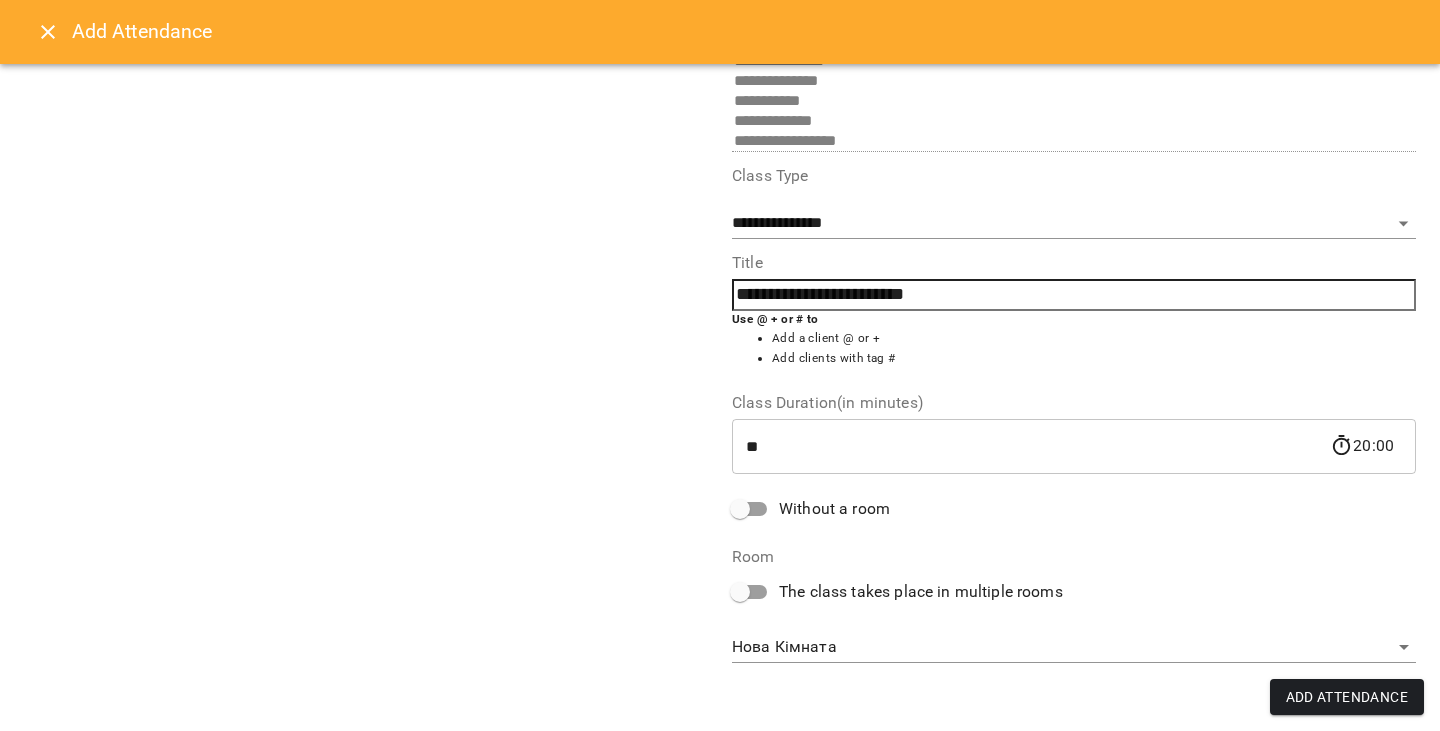 click on "**********" at bounding box center (720, 1006) 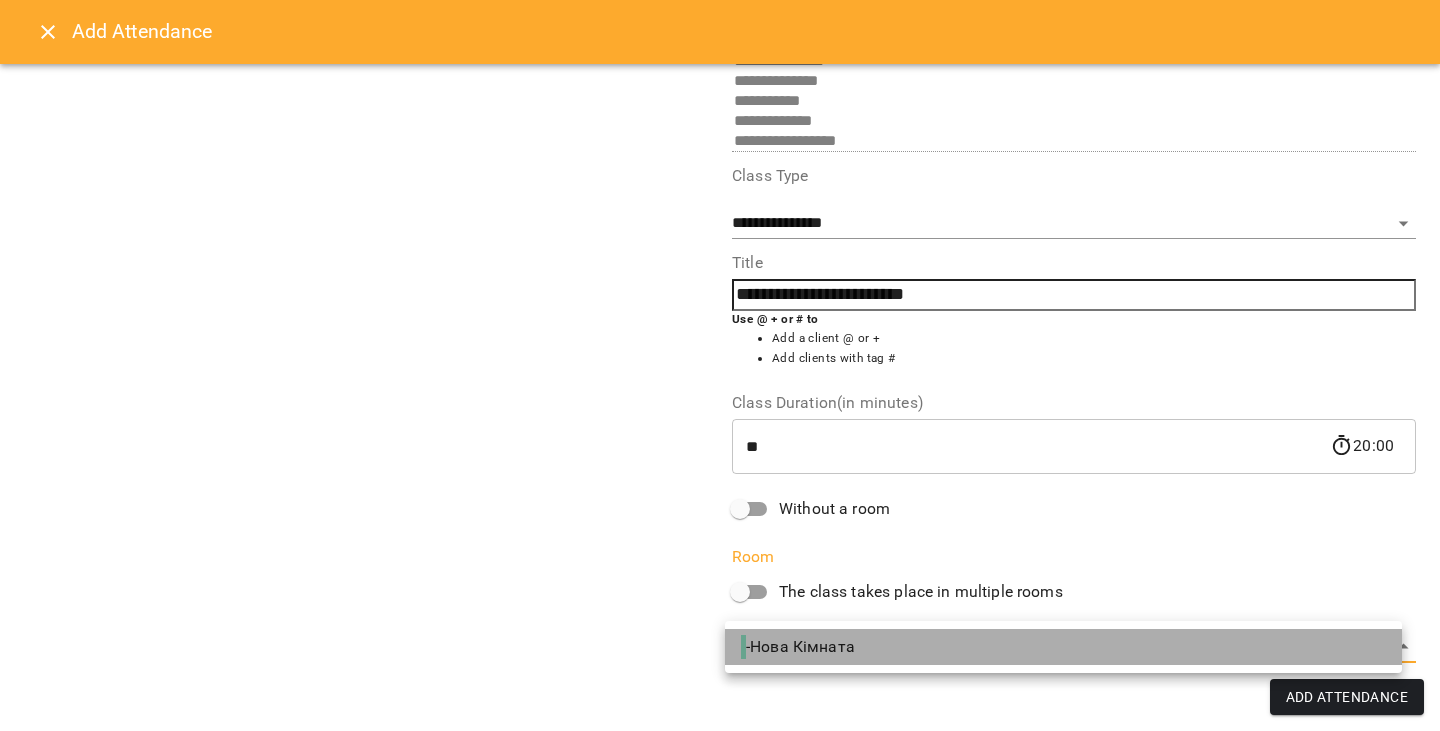 click on "-  Нова Кімната" at bounding box center (1063, 647) 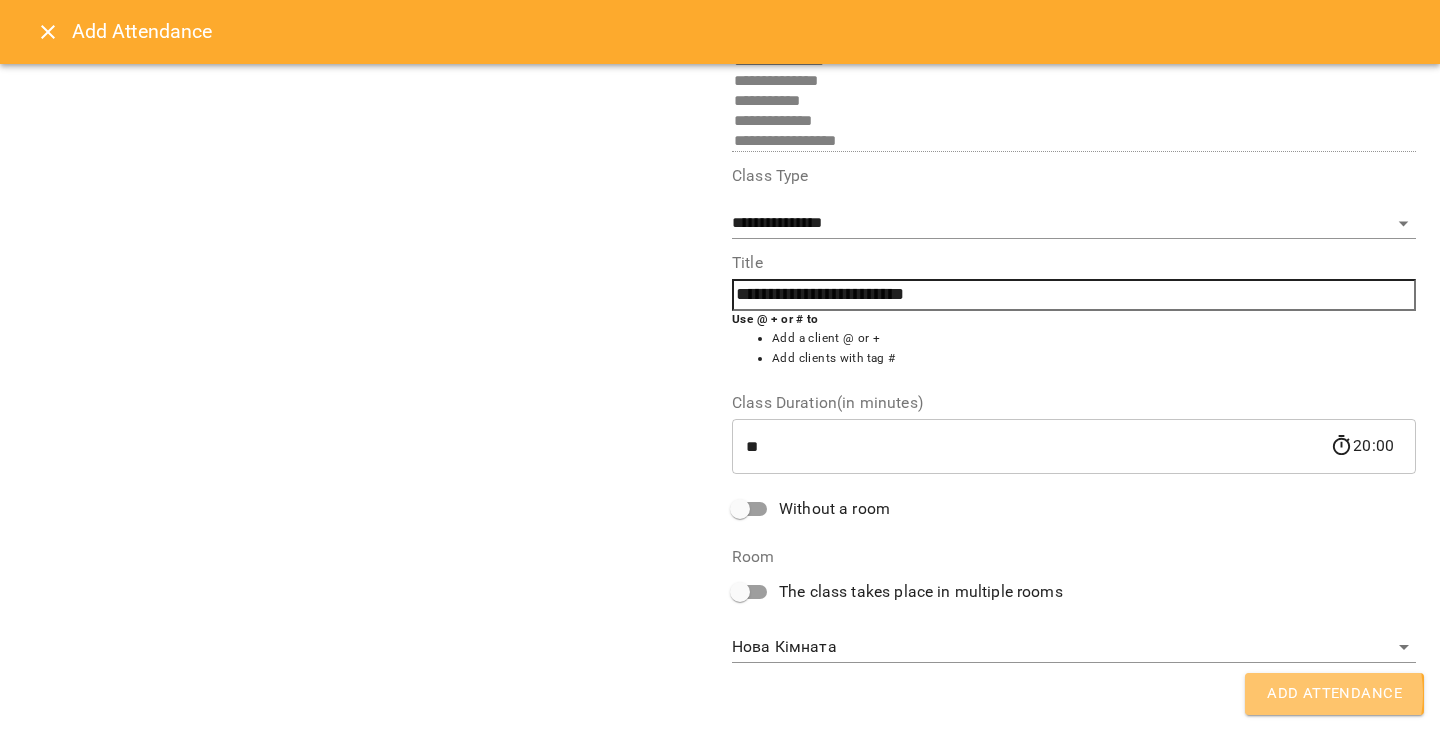click on "Add Attendance" at bounding box center (1334, 694) 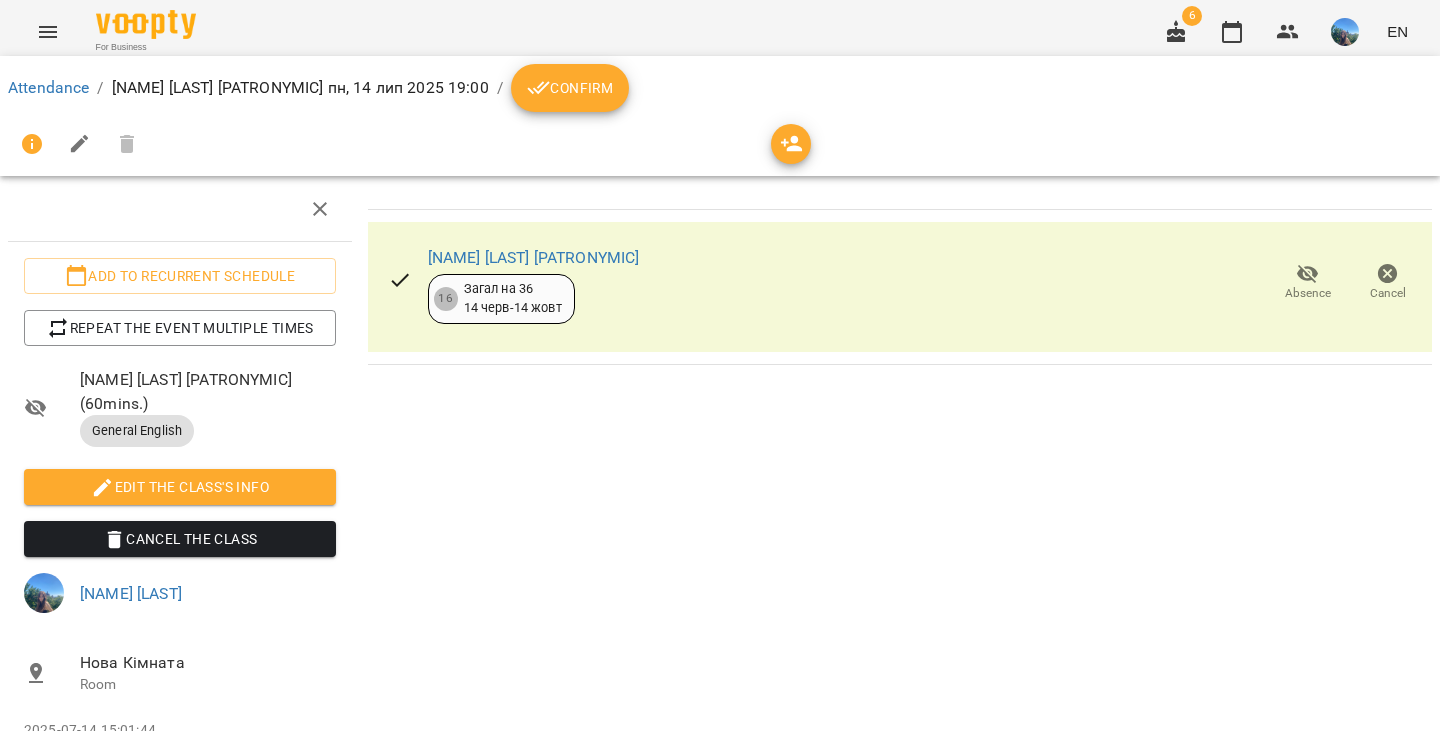 click on "Attendance / [NAME] [LAST] [PATRONYMIC]    пн, 14 лип 2025 19:00 / Confirm" at bounding box center [720, 116] 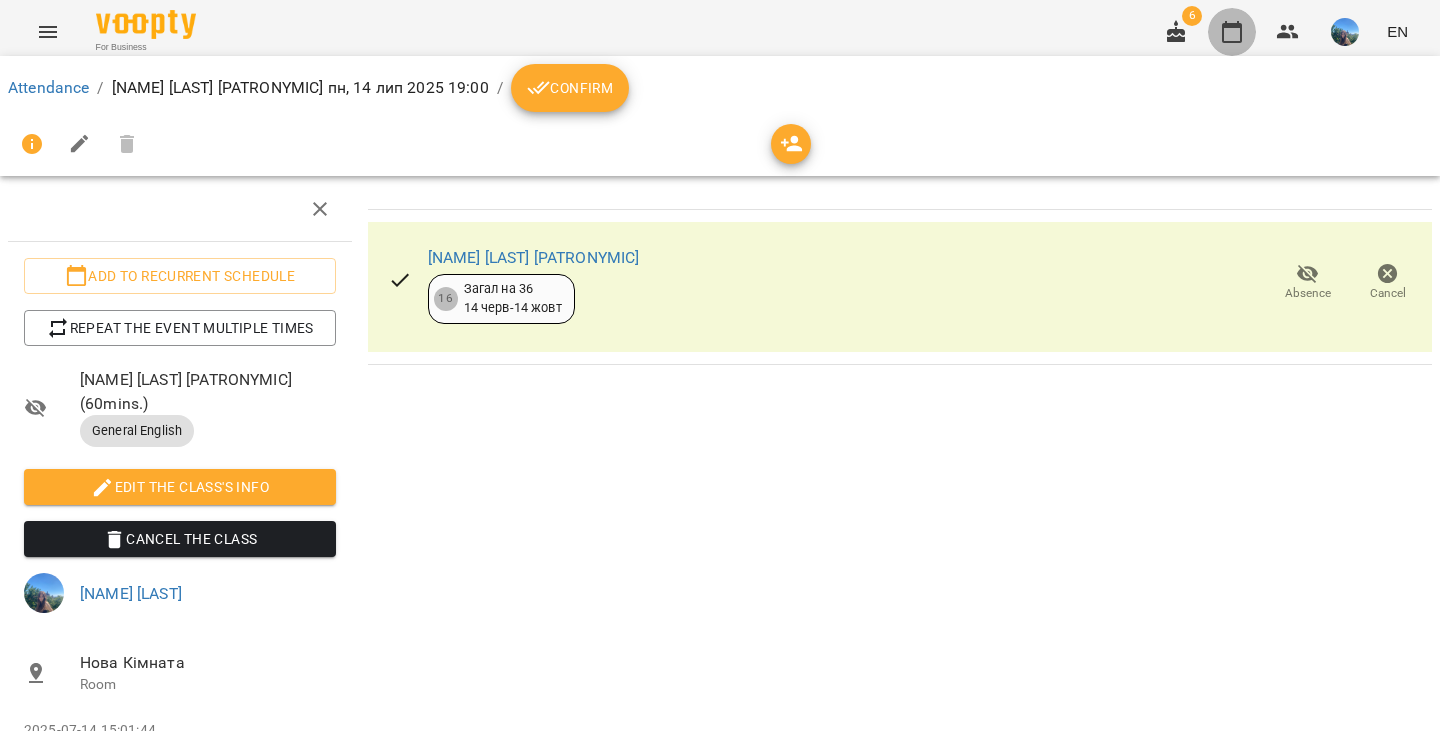 click 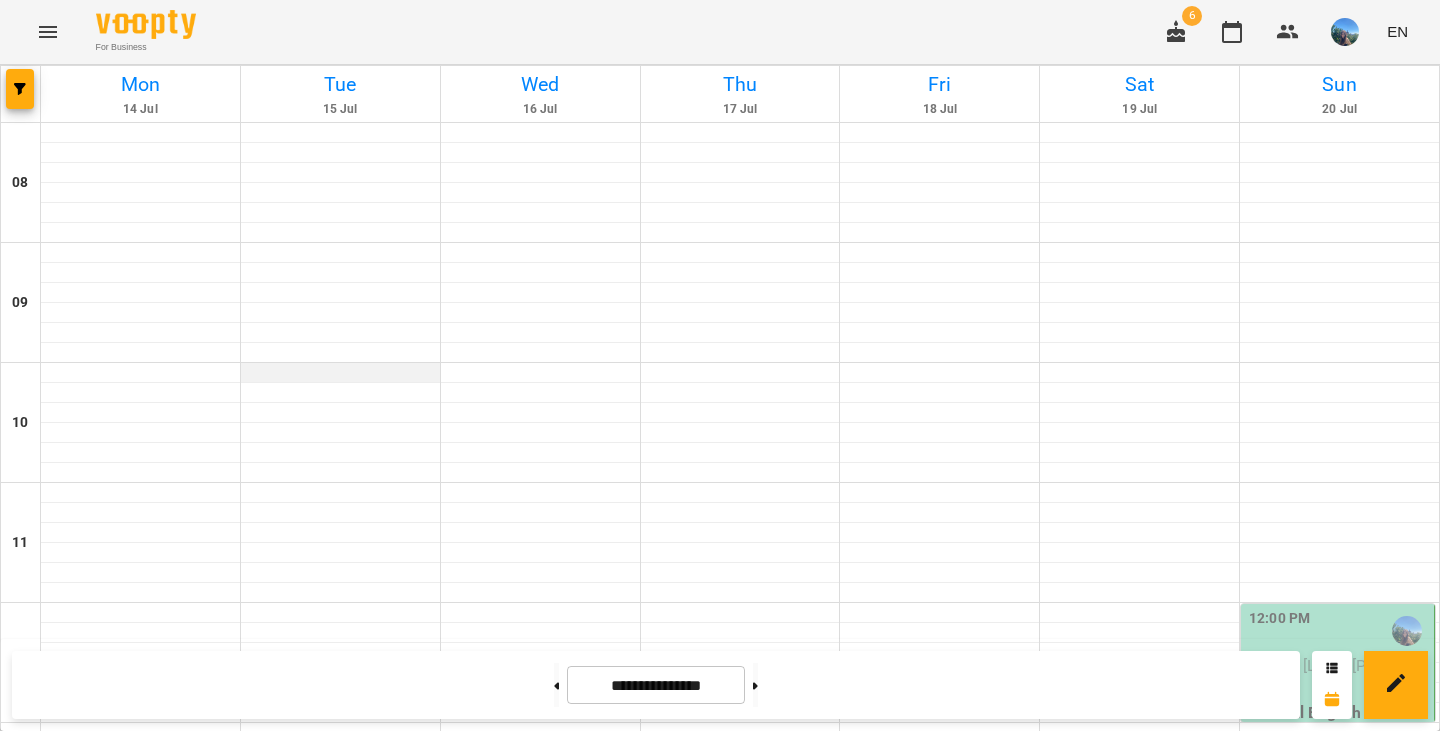 scroll, scrollTop: 1171, scrollLeft: 0, axis: vertical 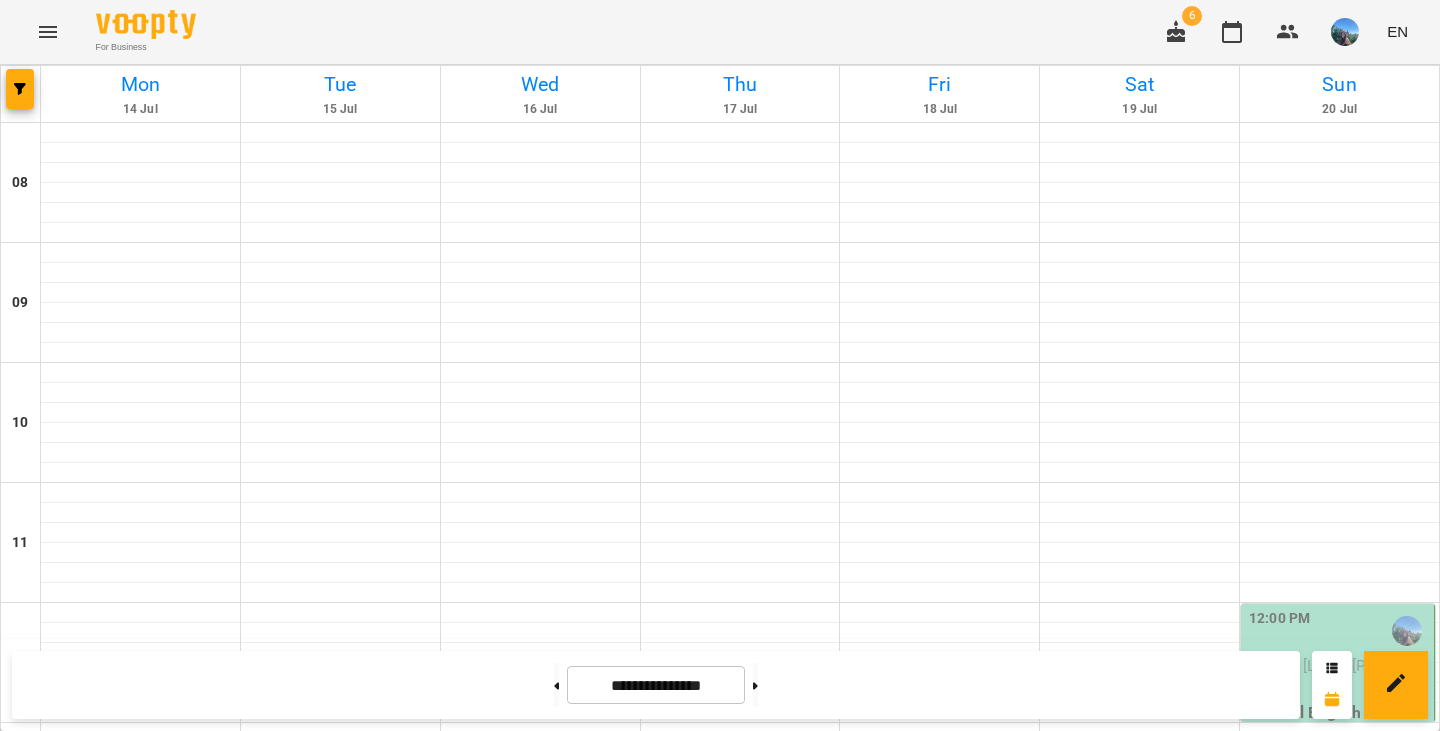 click at bounding box center [340, 1453] 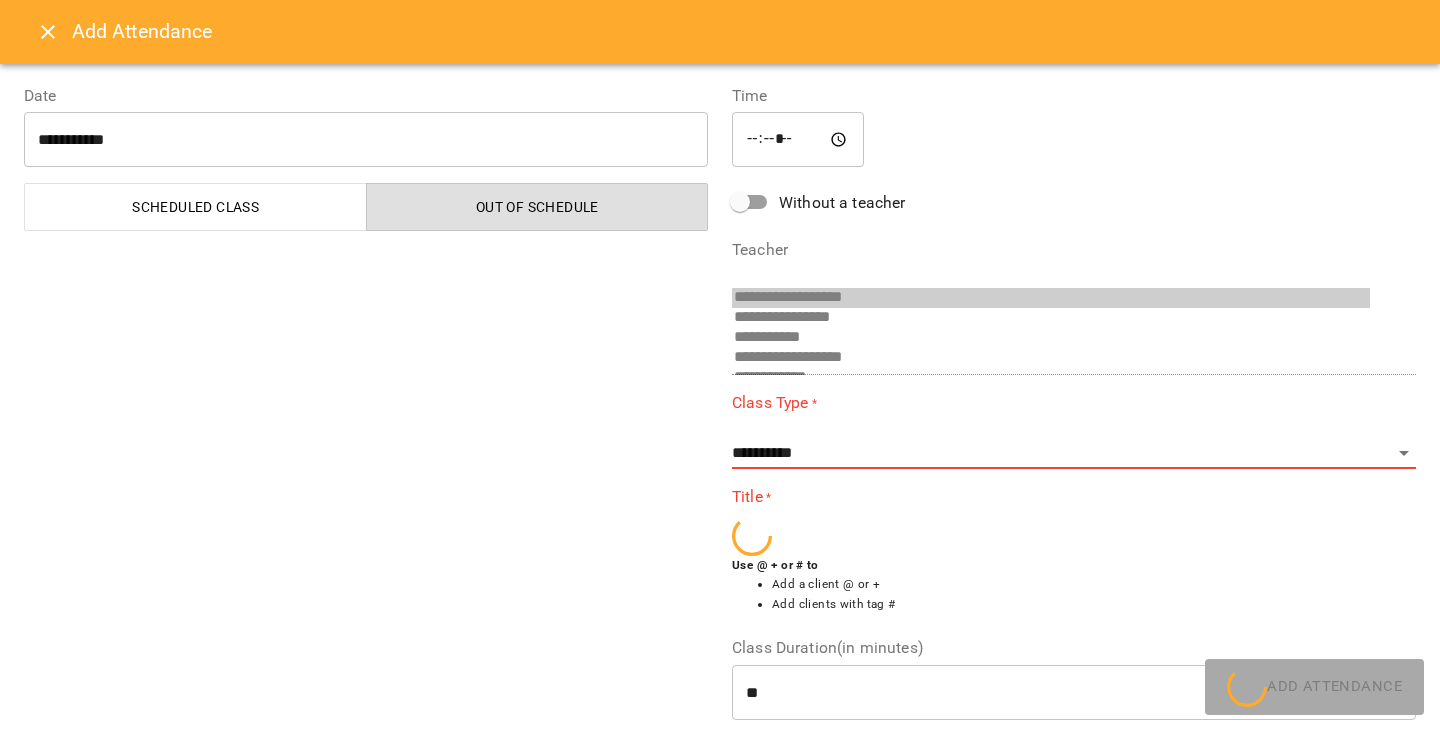 scroll, scrollTop: 633, scrollLeft: 0, axis: vertical 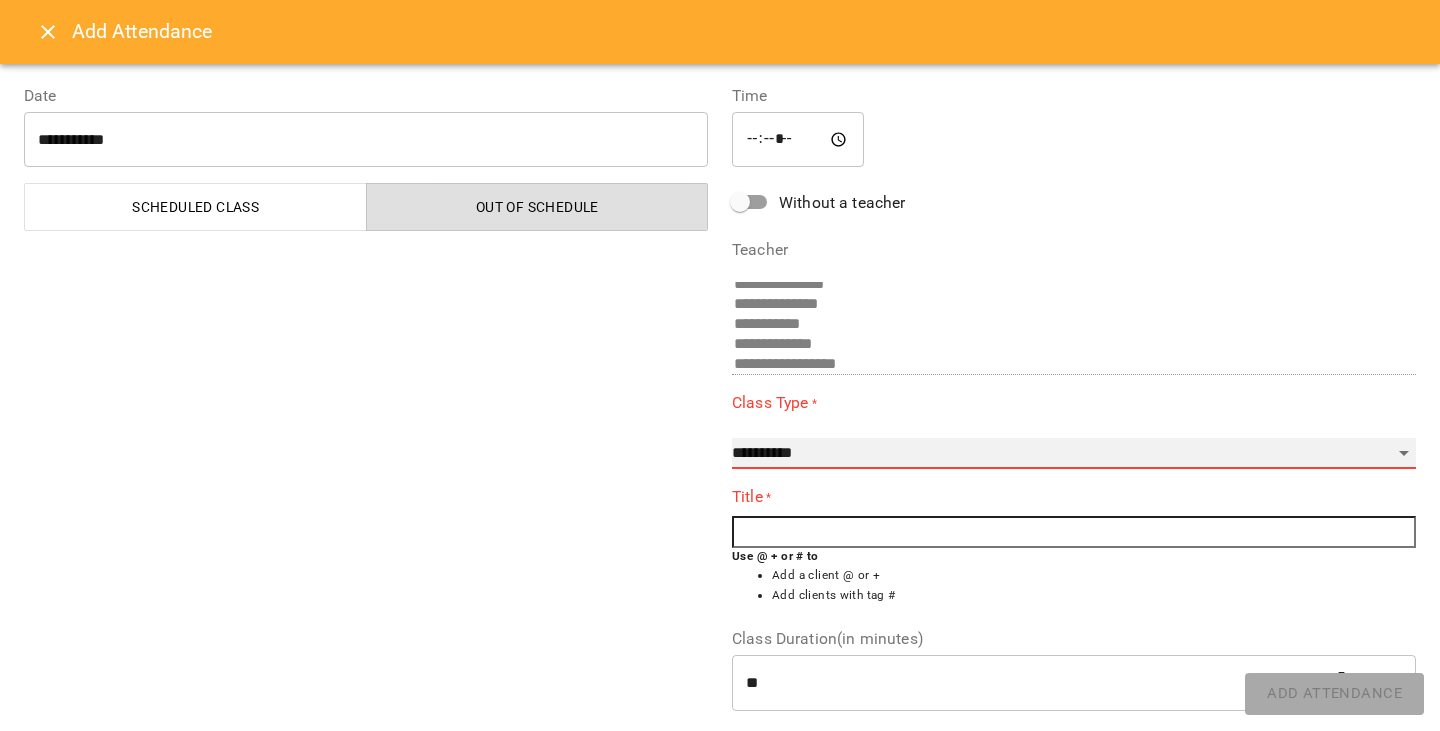 click on "**********" at bounding box center [1074, 454] 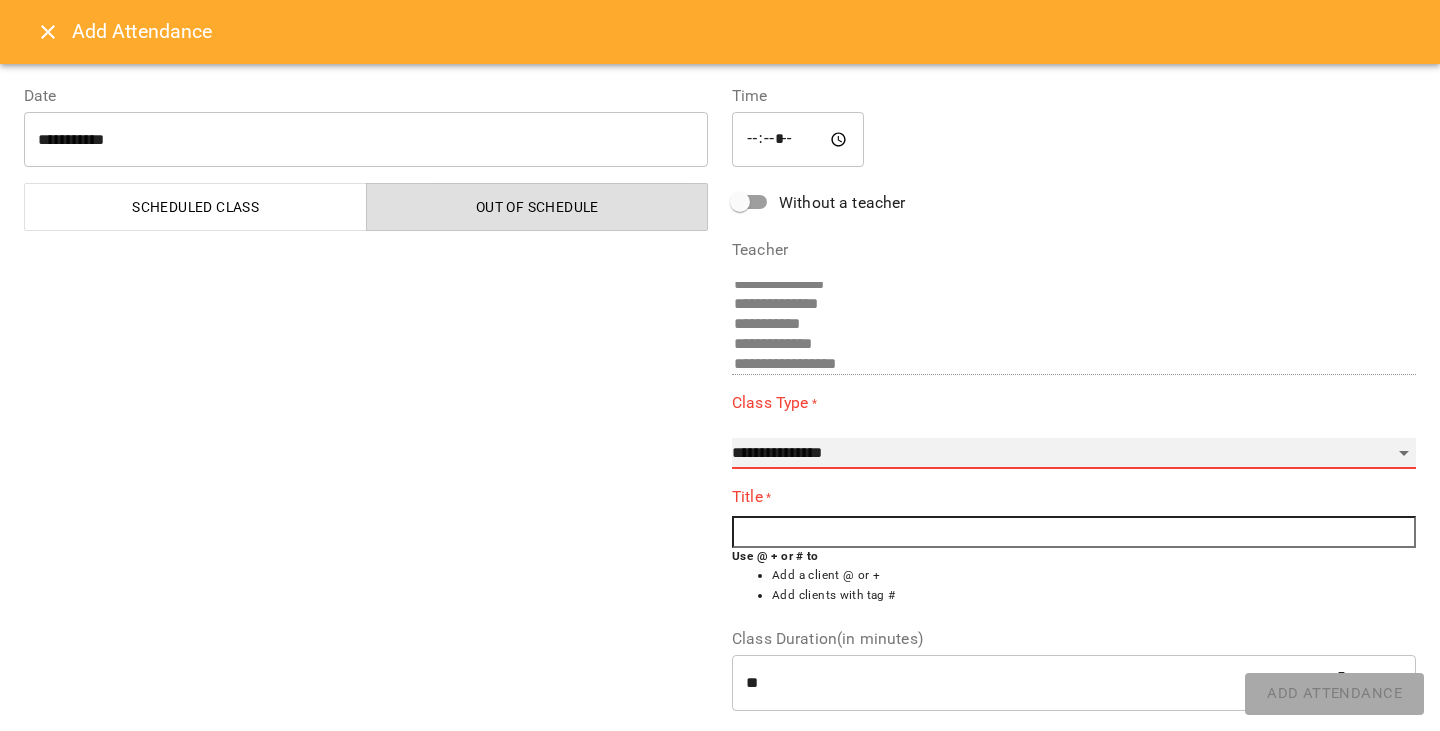 click on "**********" at bounding box center [1074, 454] 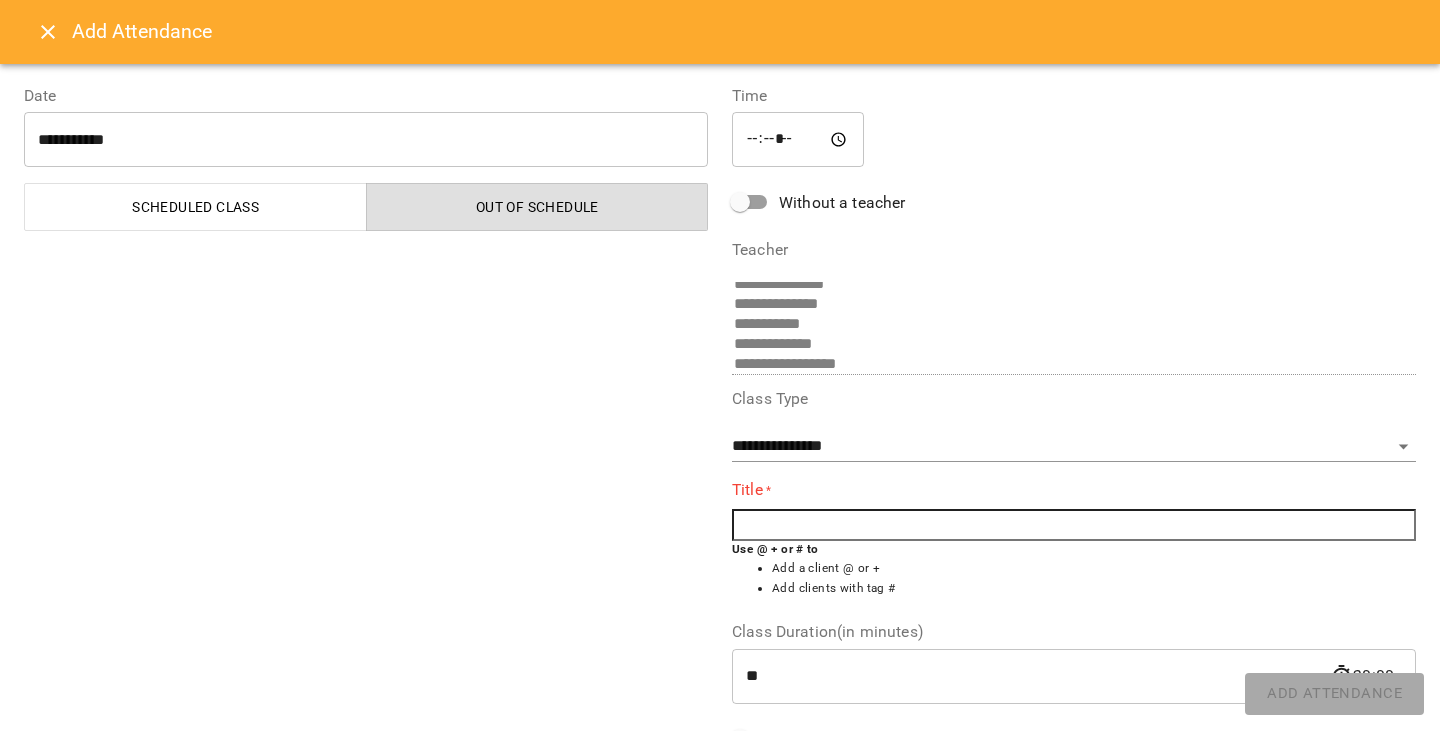 click at bounding box center (1074, 525) 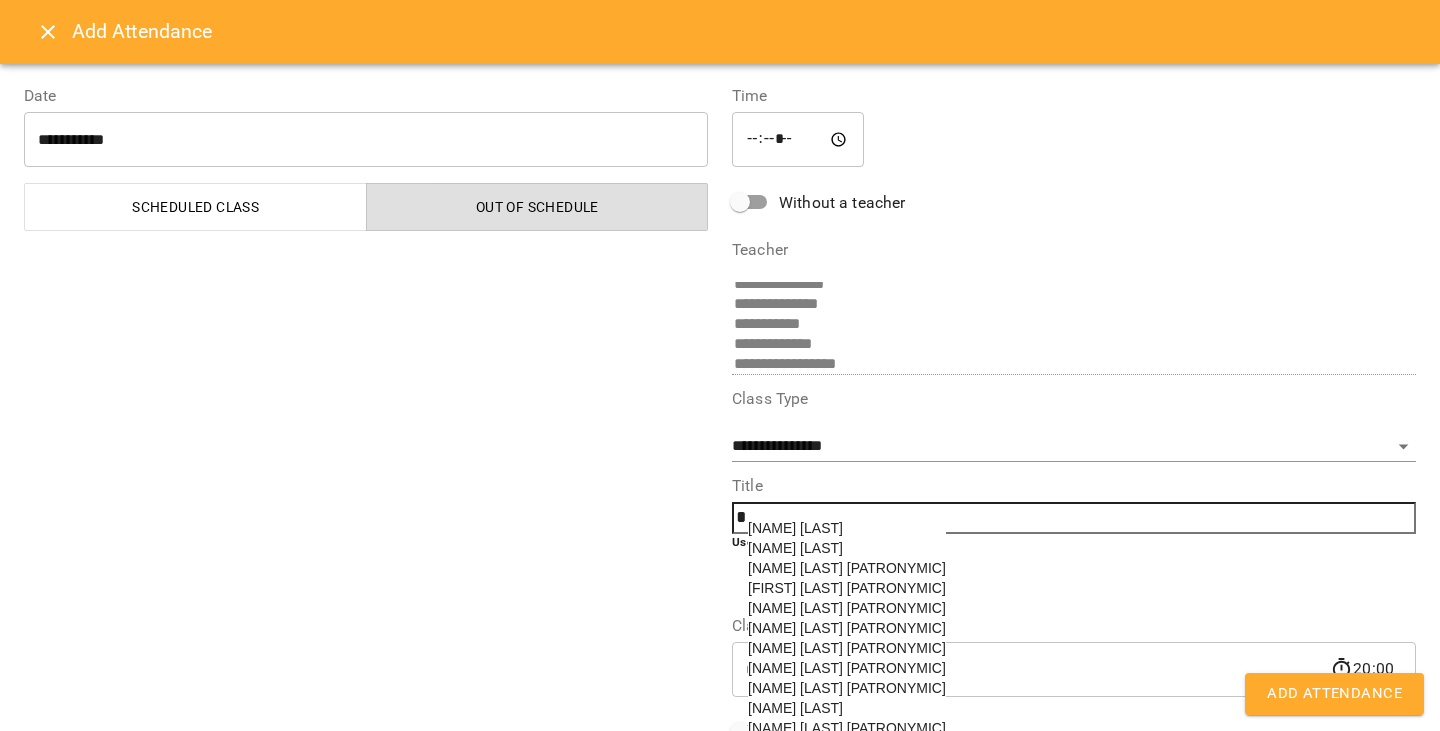 scroll, scrollTop: 701, scrollLeft: 0, axis: vertical 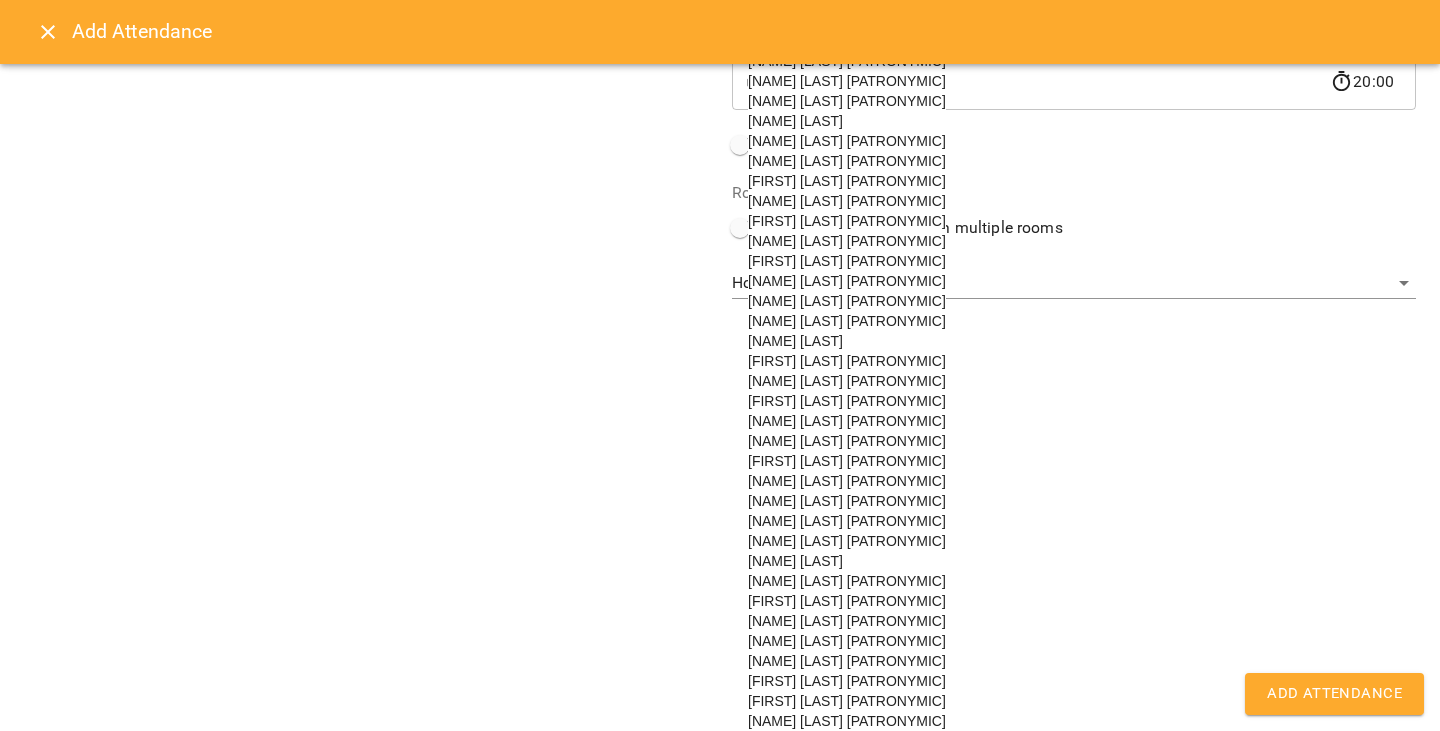 click on "[NAME] [LAST] [PATRONYMIC]" at bounding box center (847, 501) 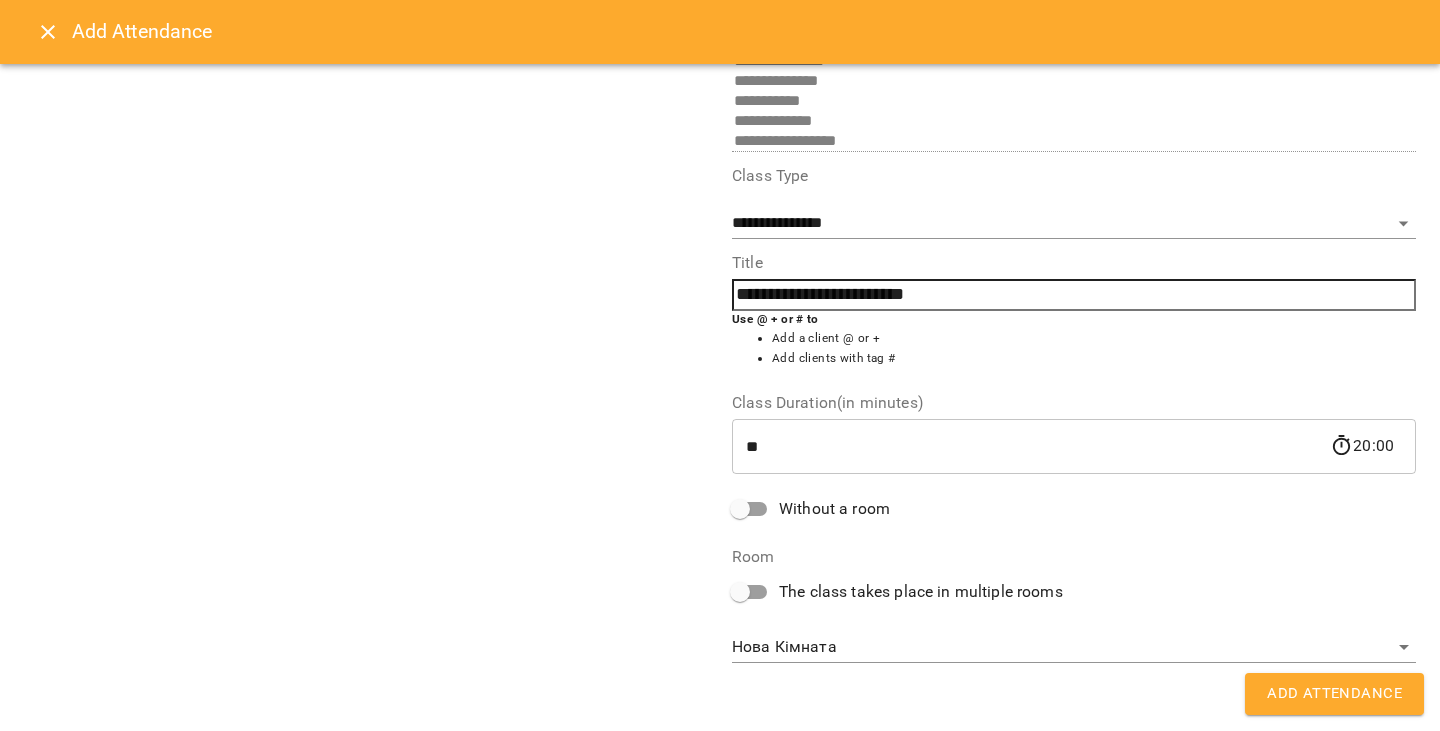 click on "**********" at bounding box center (720, 1006) 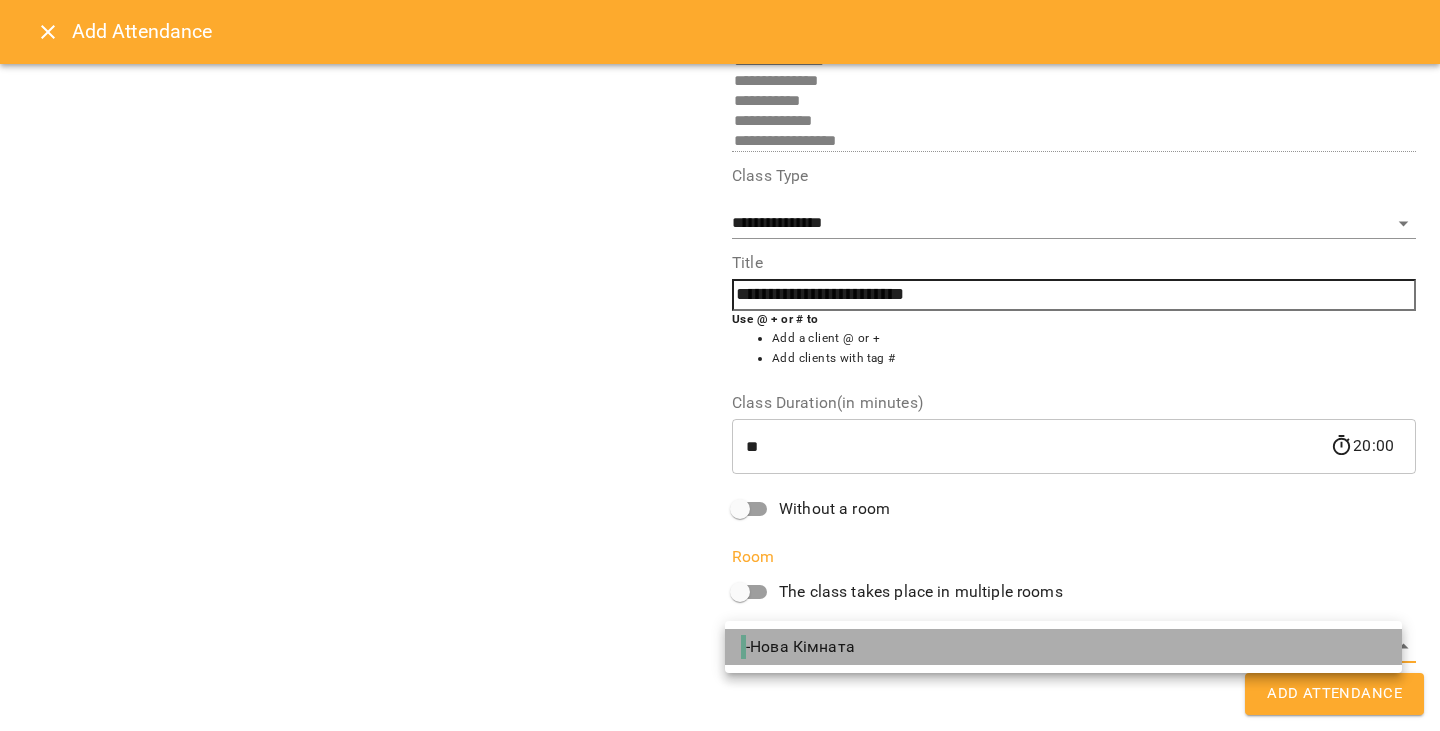 click on "-  Нова Кімната" at bounding box center [1063, 647] 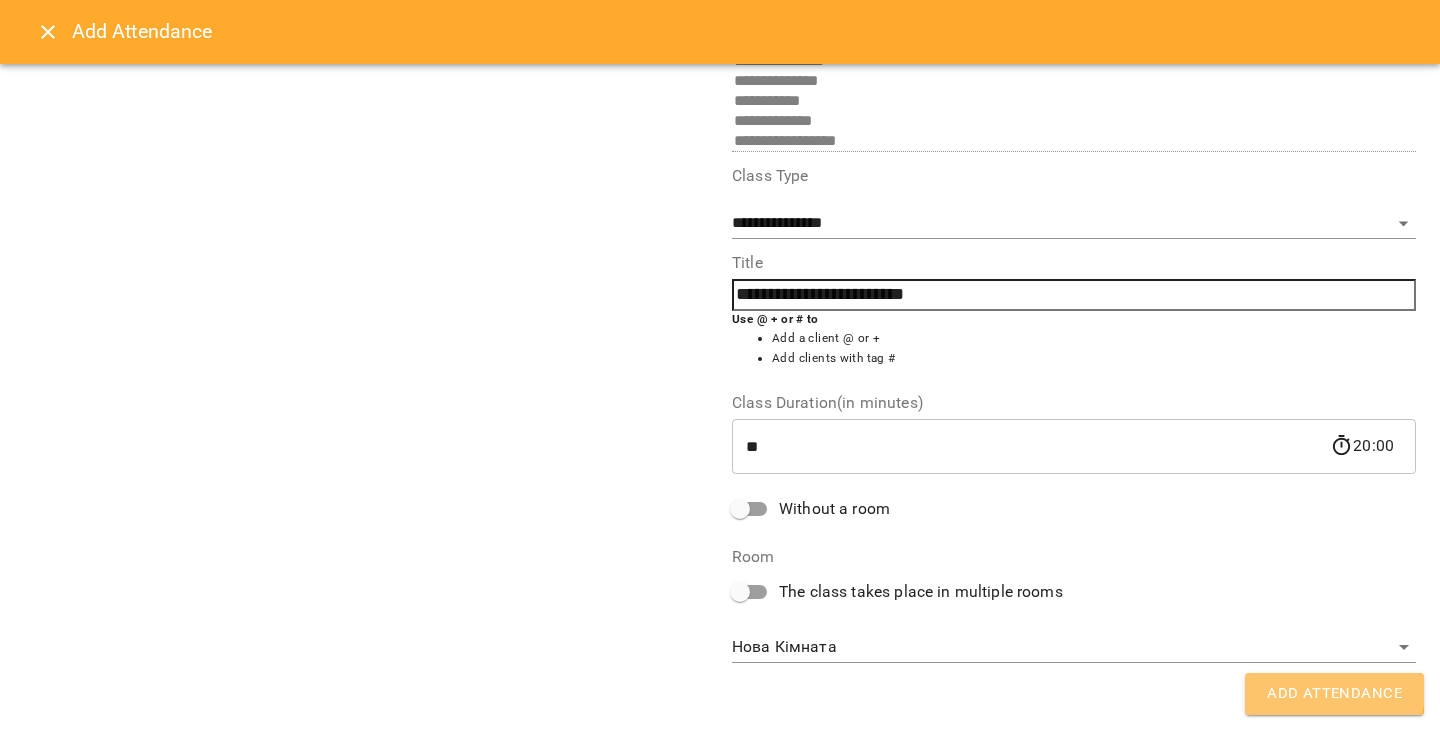 click on "Add Attendance" at bounding box center (1334, 694) 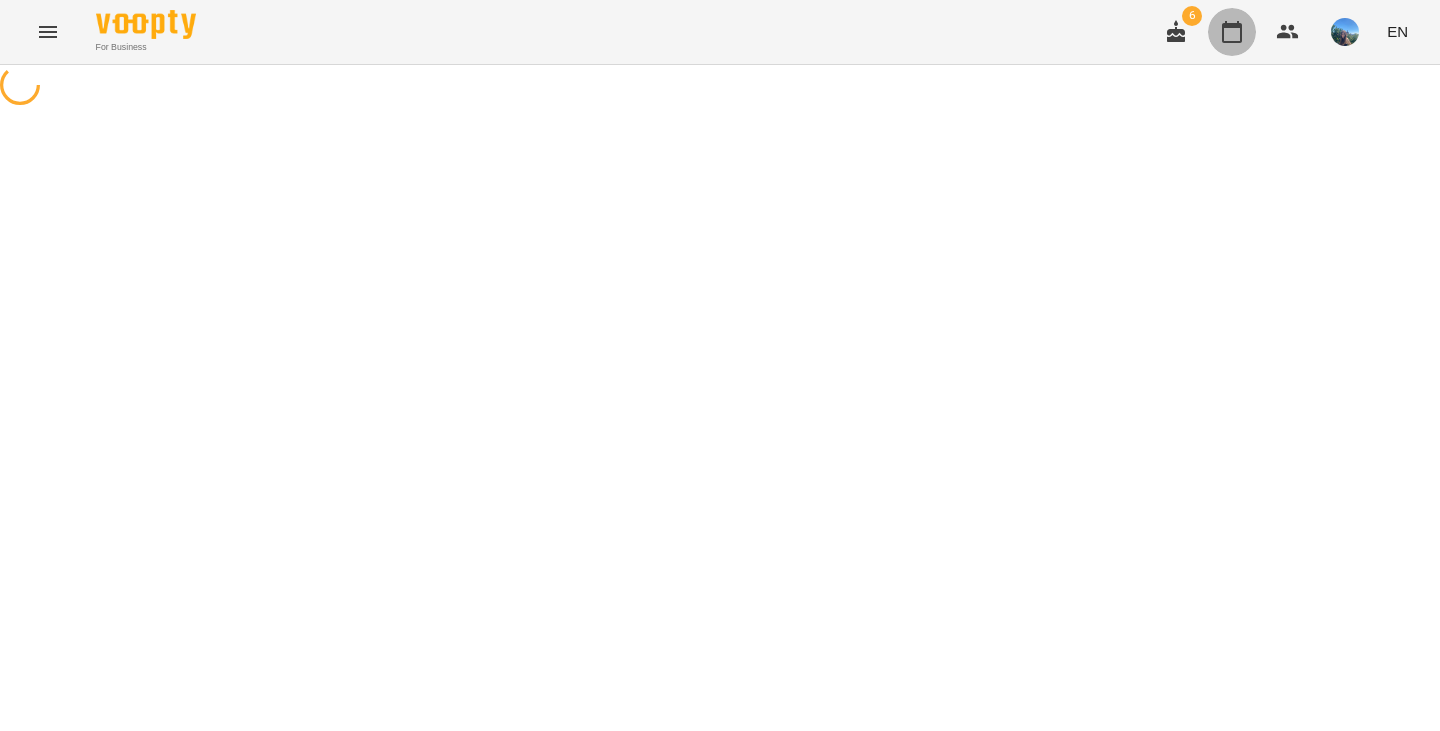 click 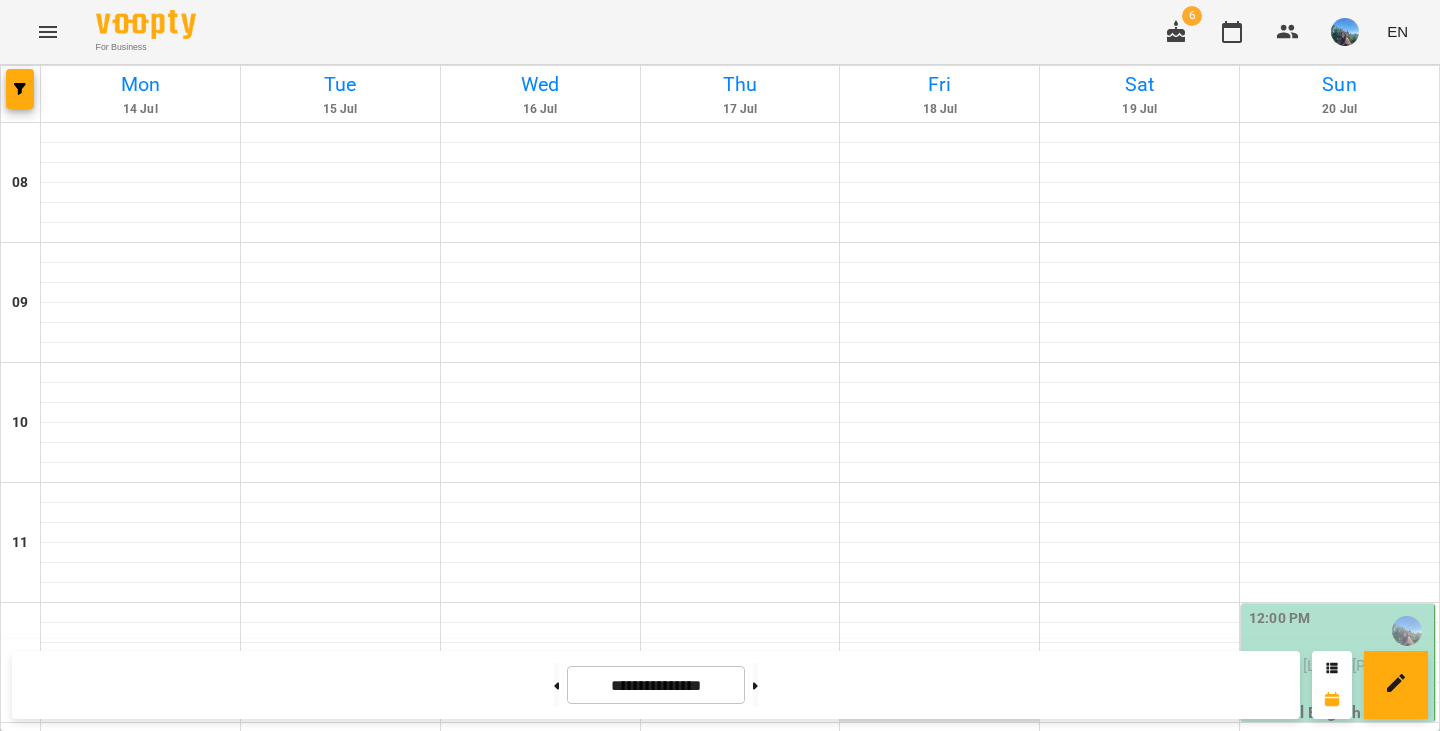 scroll, scrollTop: 467, scrollLeft: 0, axis: vertical 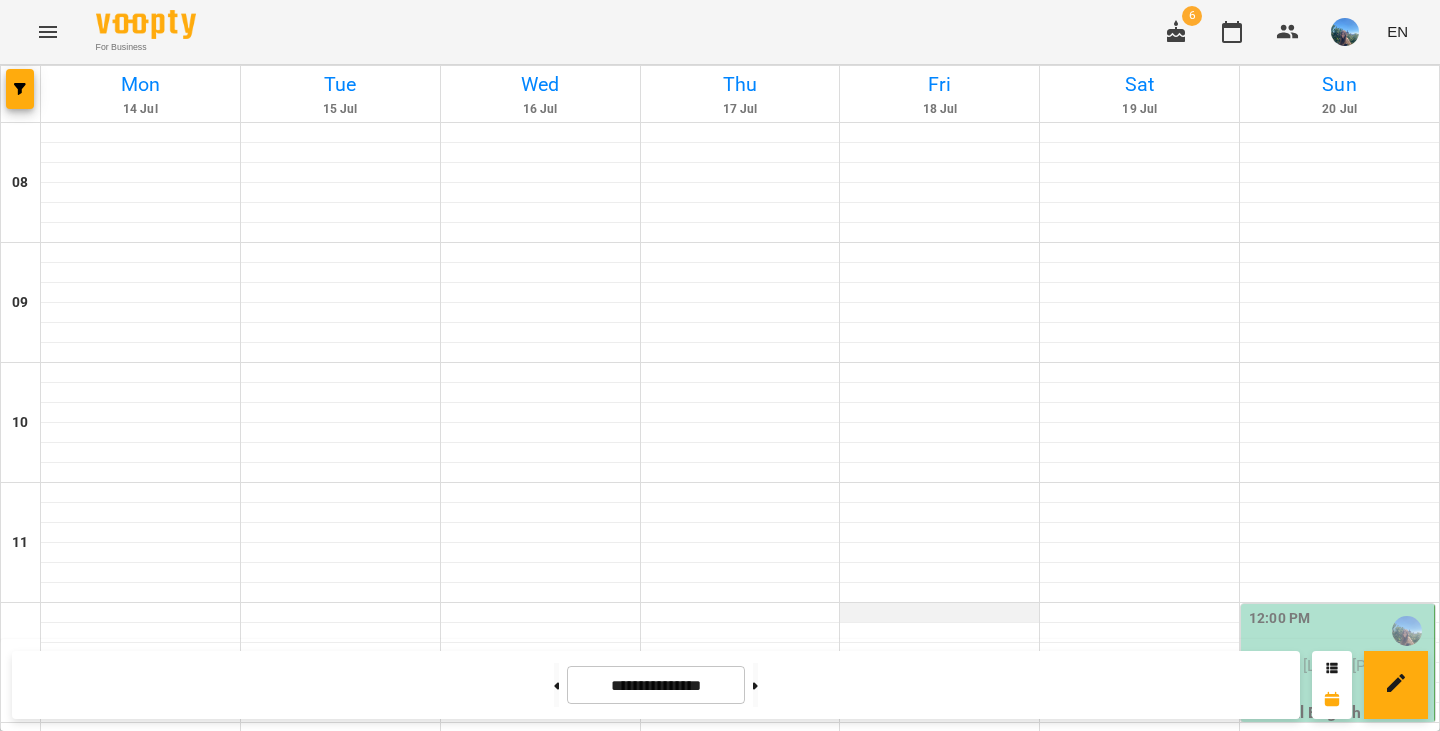 click at bounding box center (939, 613) 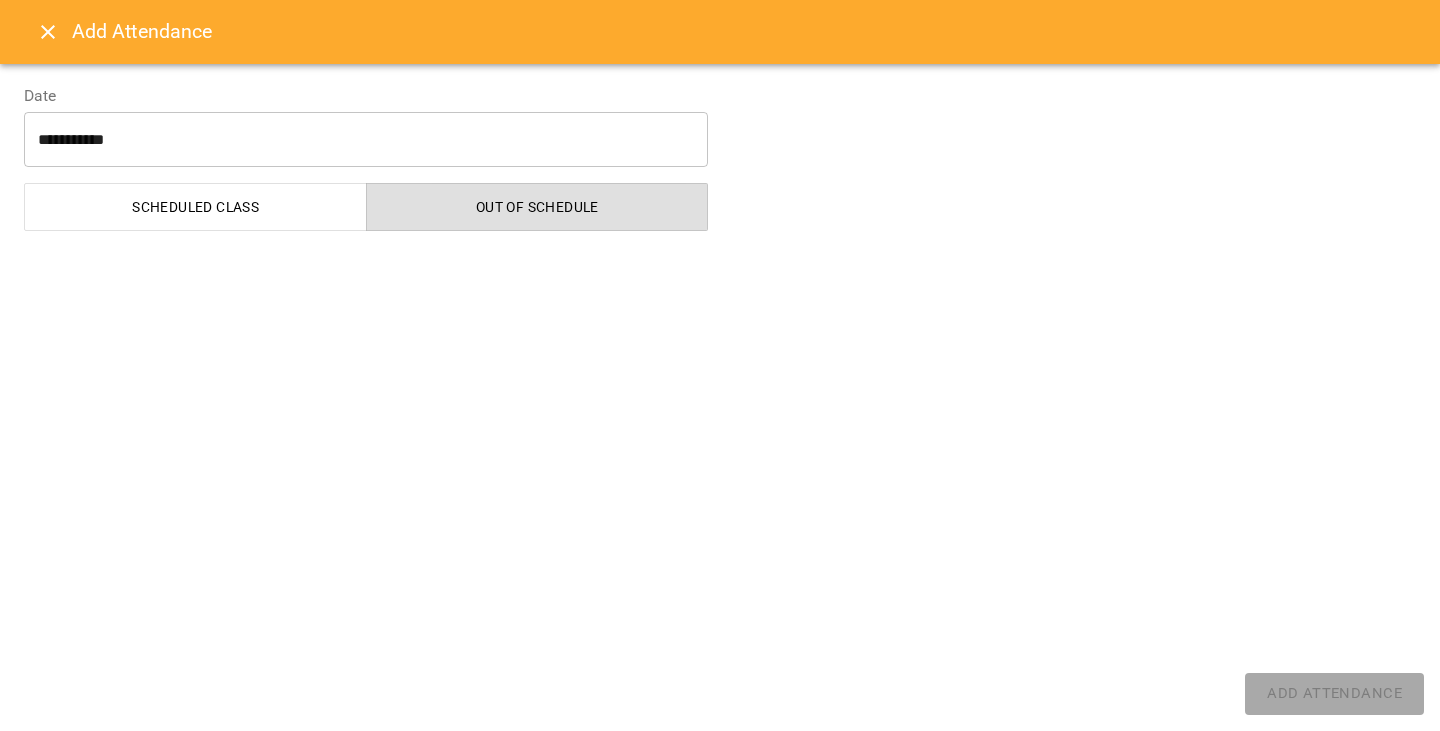 select on "**********" 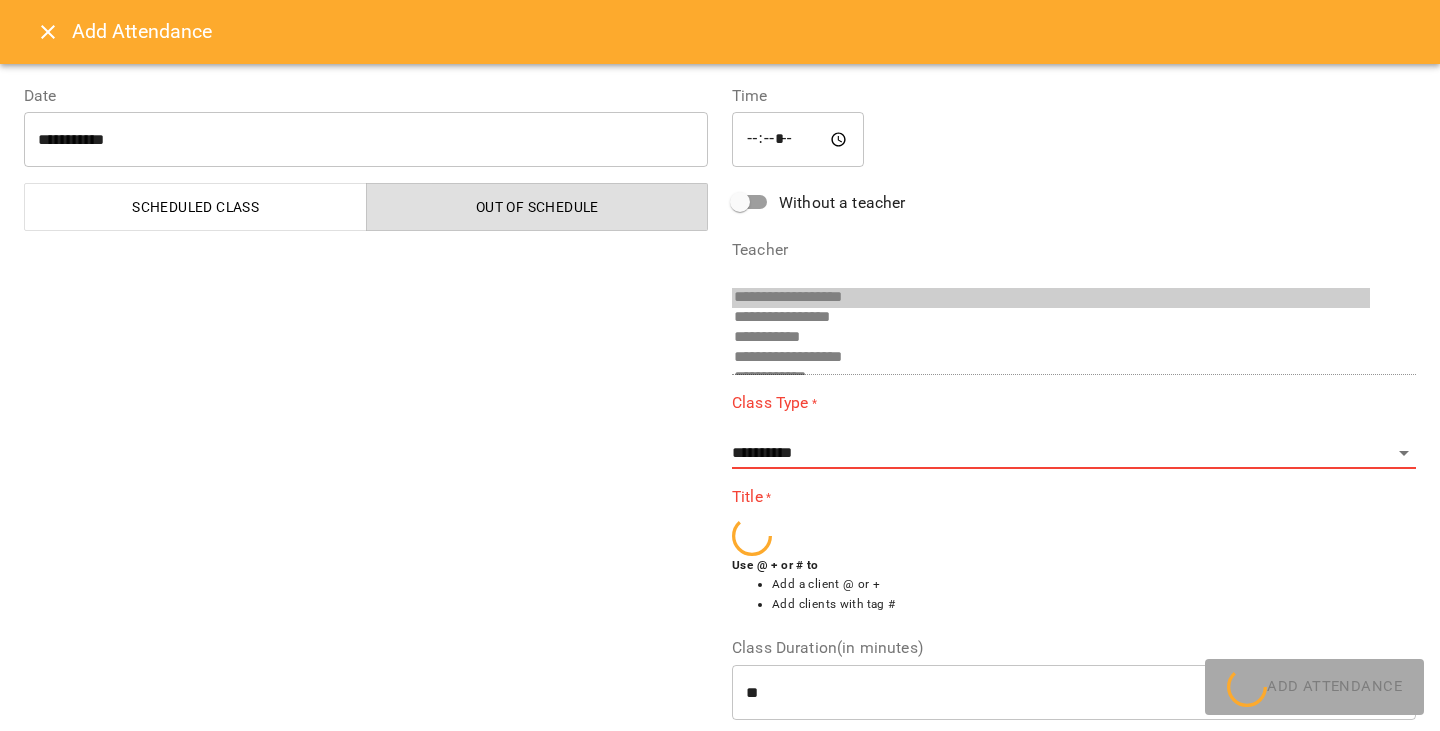 scroll, scrollTop: 633, scrollLeft: 0, axis: vertical 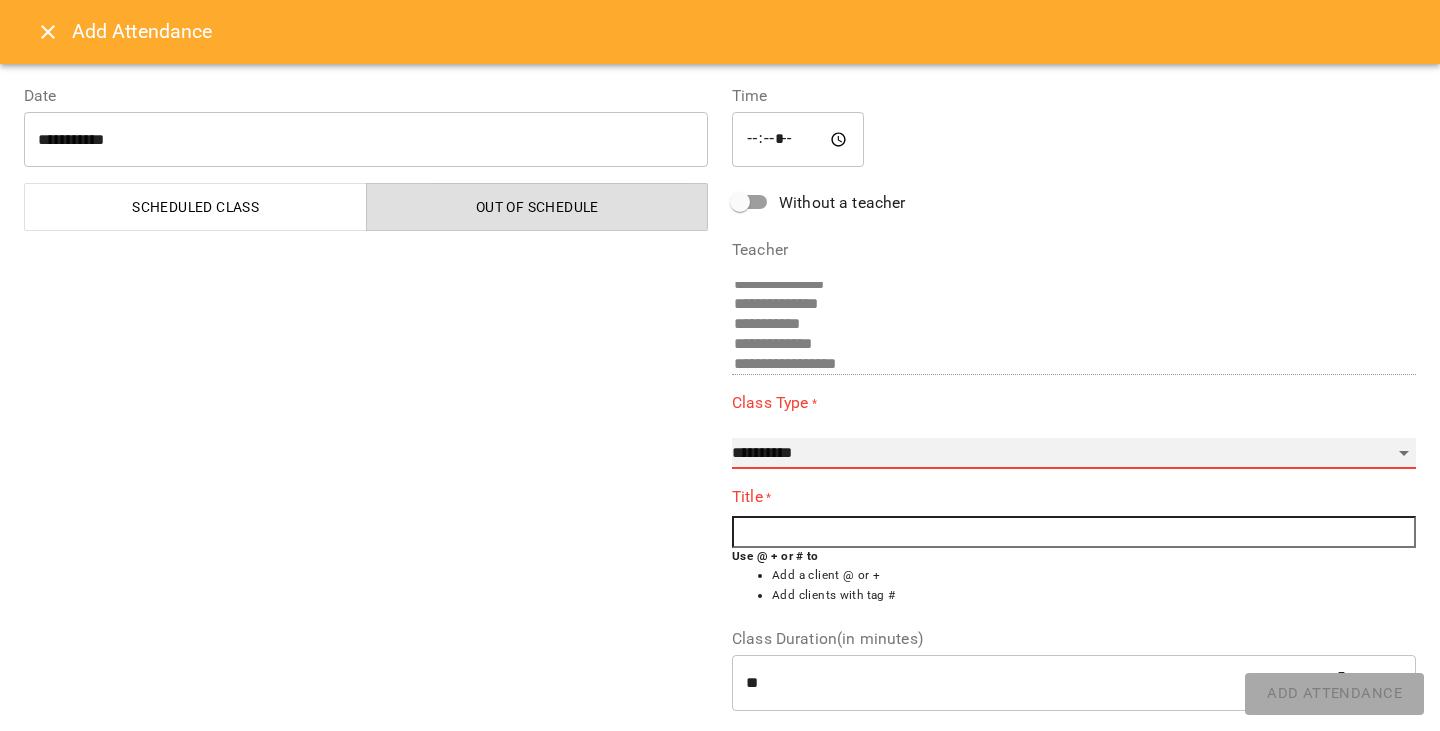 drag, startPoint x: 925, startPoint y: 447, endPoint x: 988, endPoint y: -20, distance: 471.23032 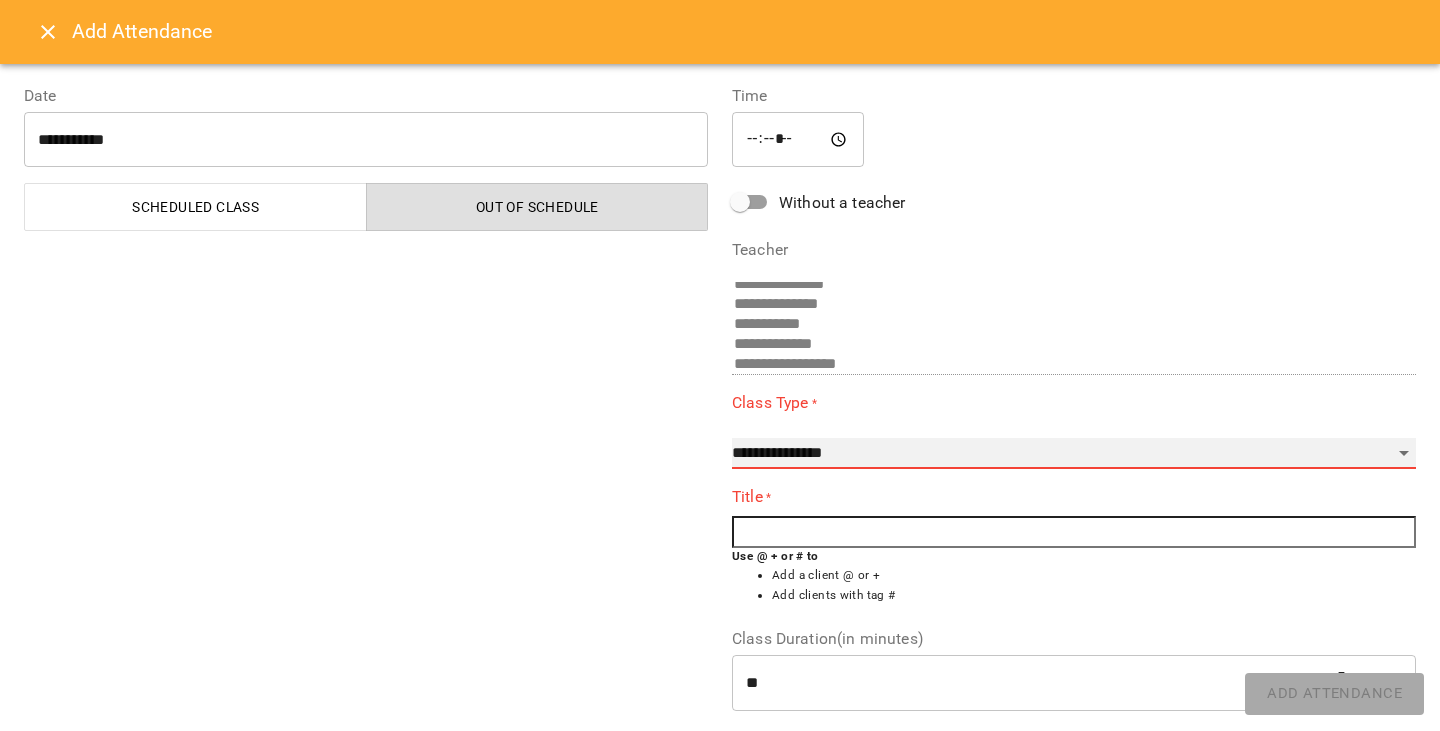 click on "**********" at bounding box center [1074, 454] 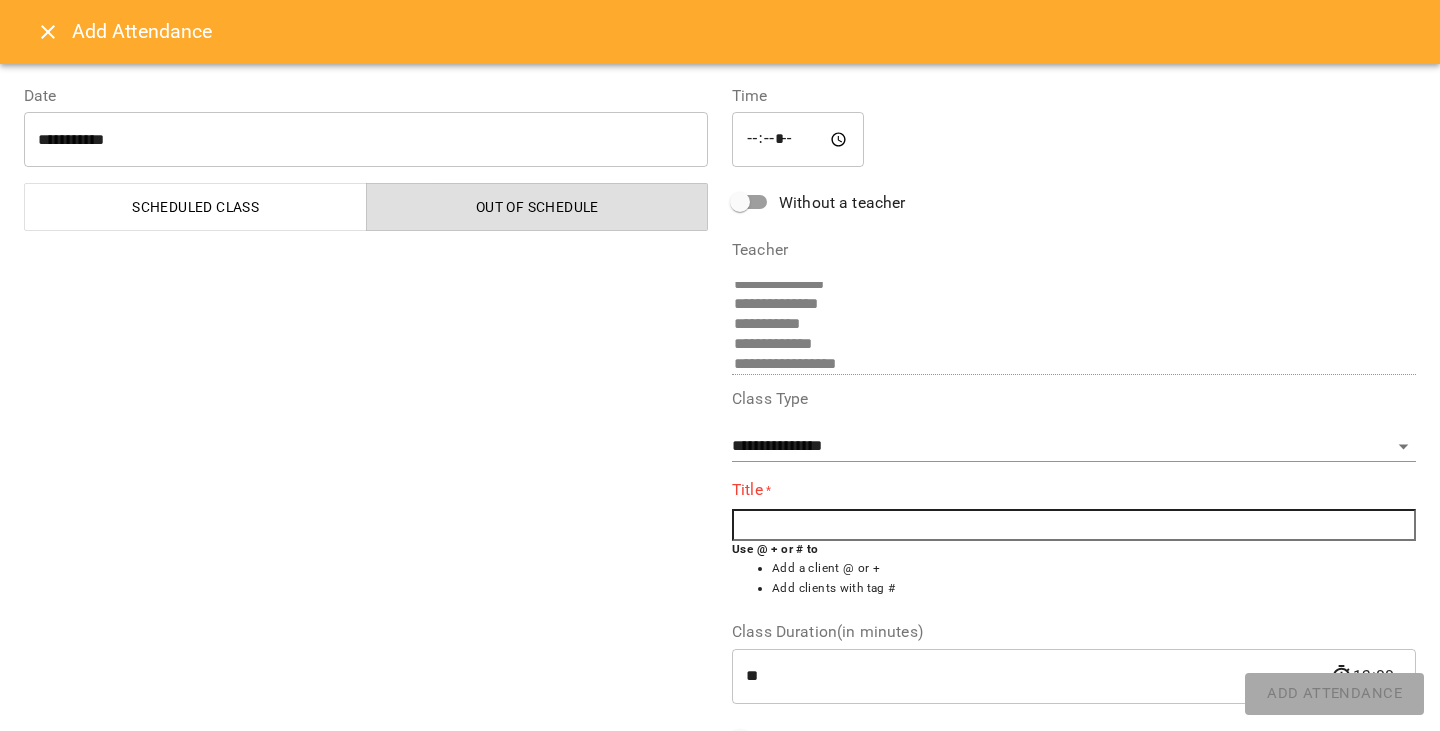click at bounding box center [1074, 525] 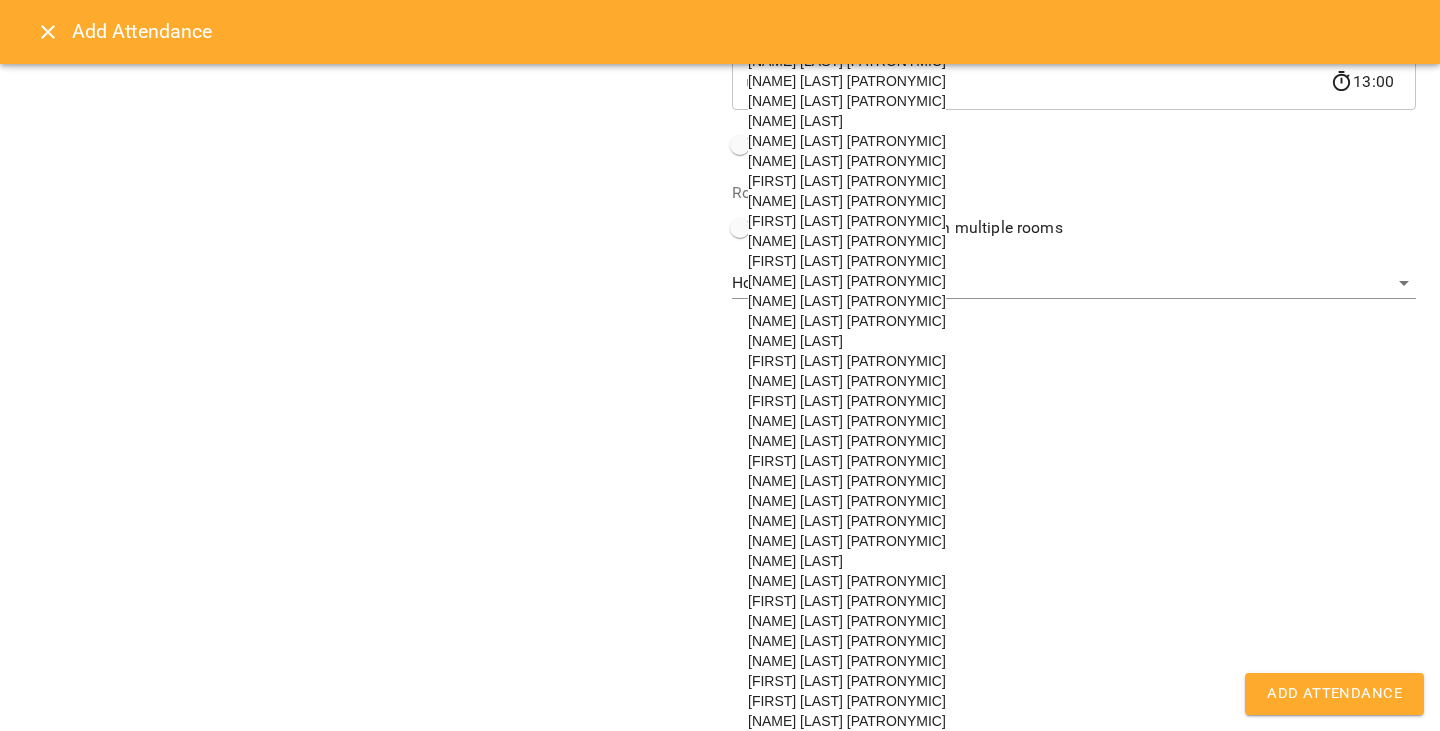 scroll, scrollTop: 701, scrollLeft: 0, axis: vertical 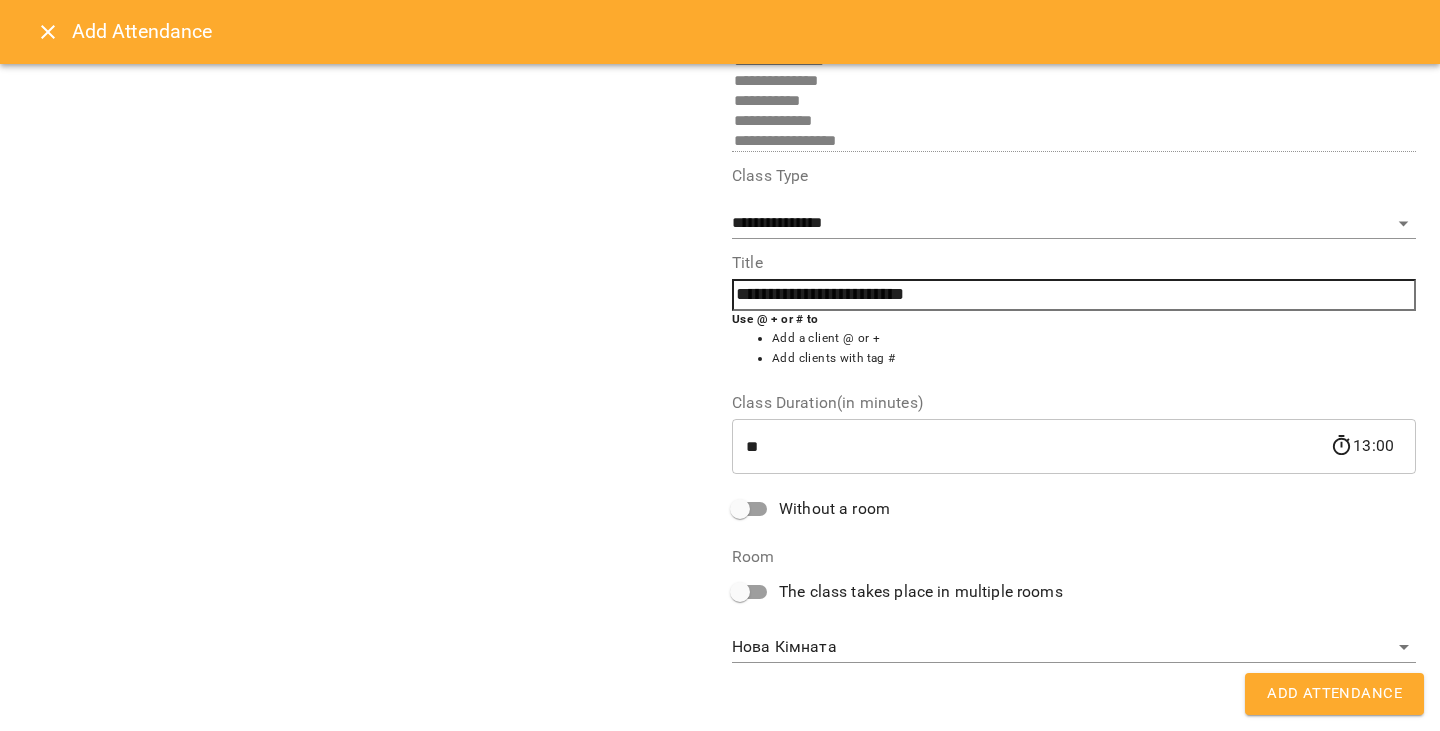 click on "**********" at bounding box center (720, 1006) 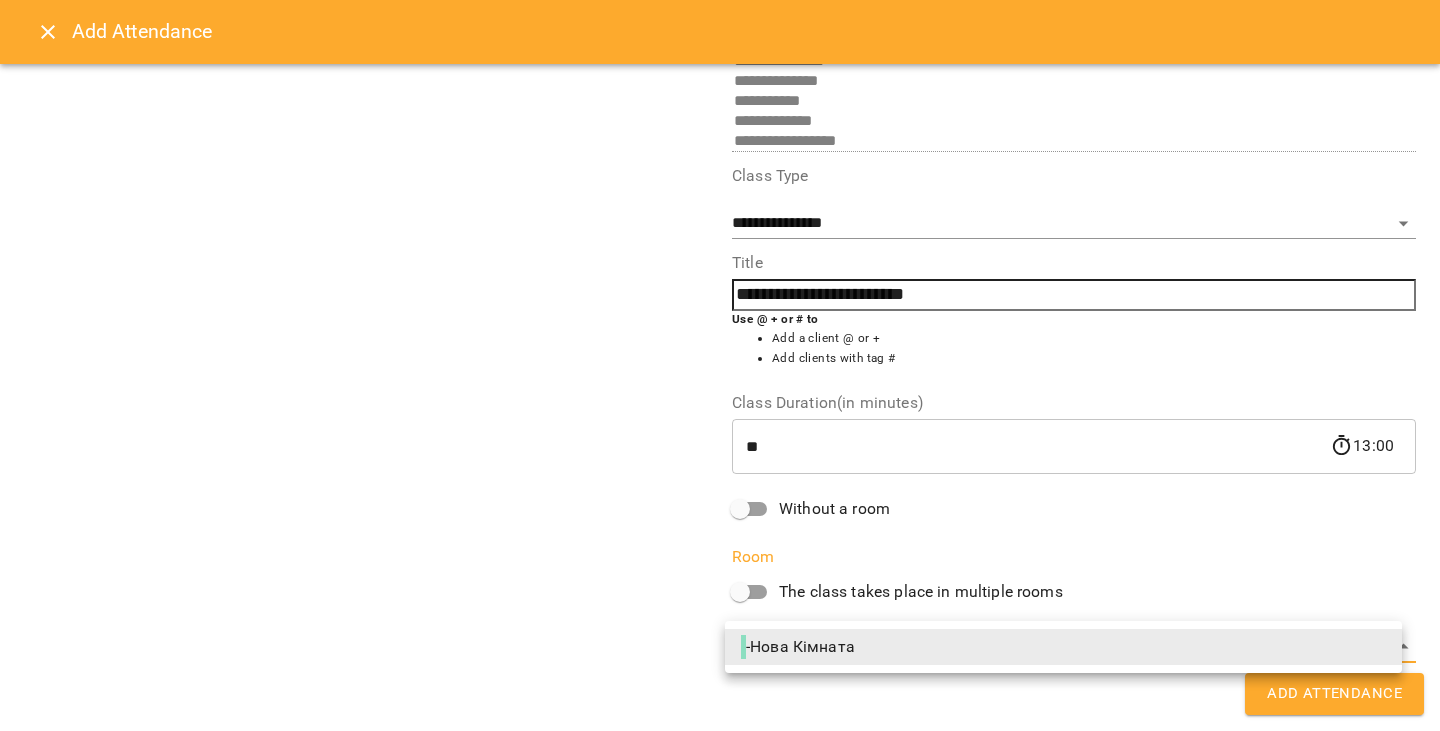 click on "-  Нова Кімната" at bounding box center (800, 647) 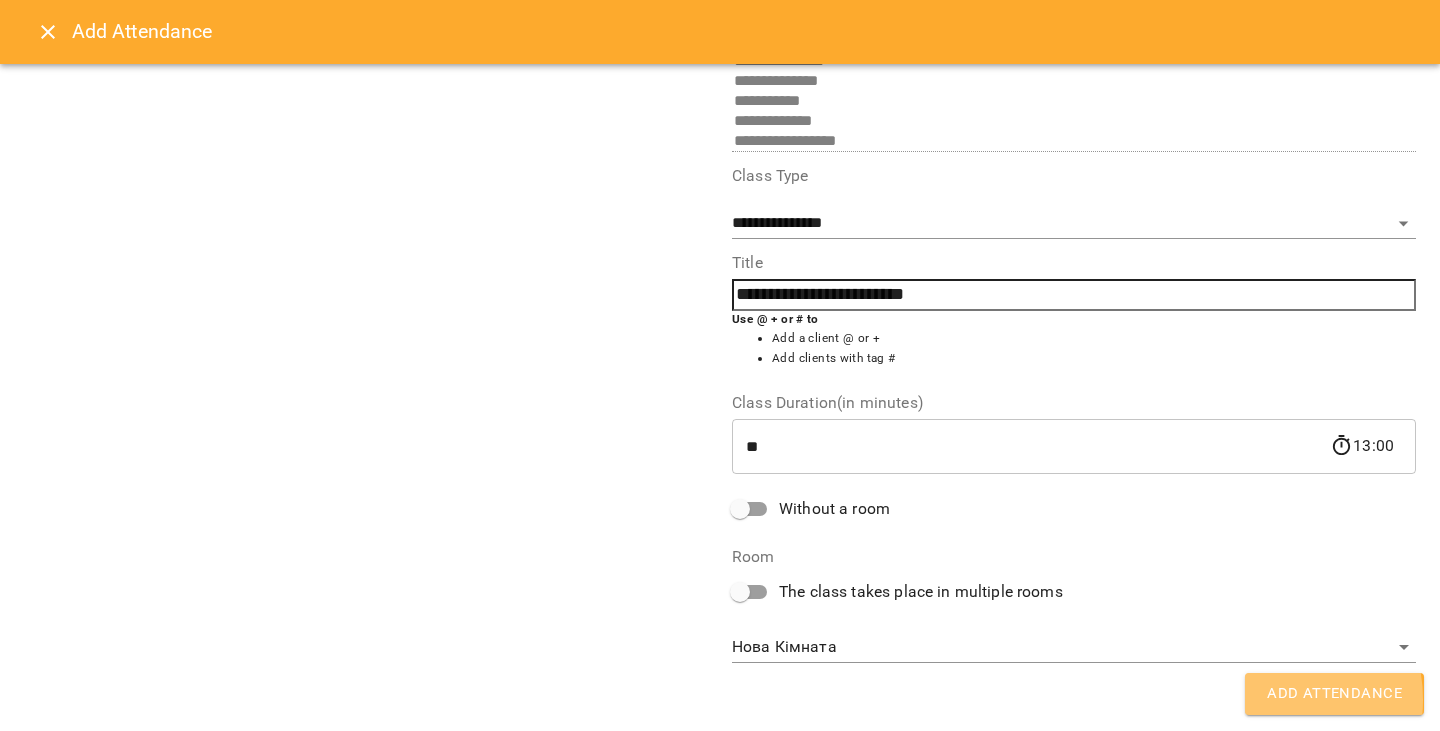 click on "Add Attendance" at bounding box center [1334, 694] 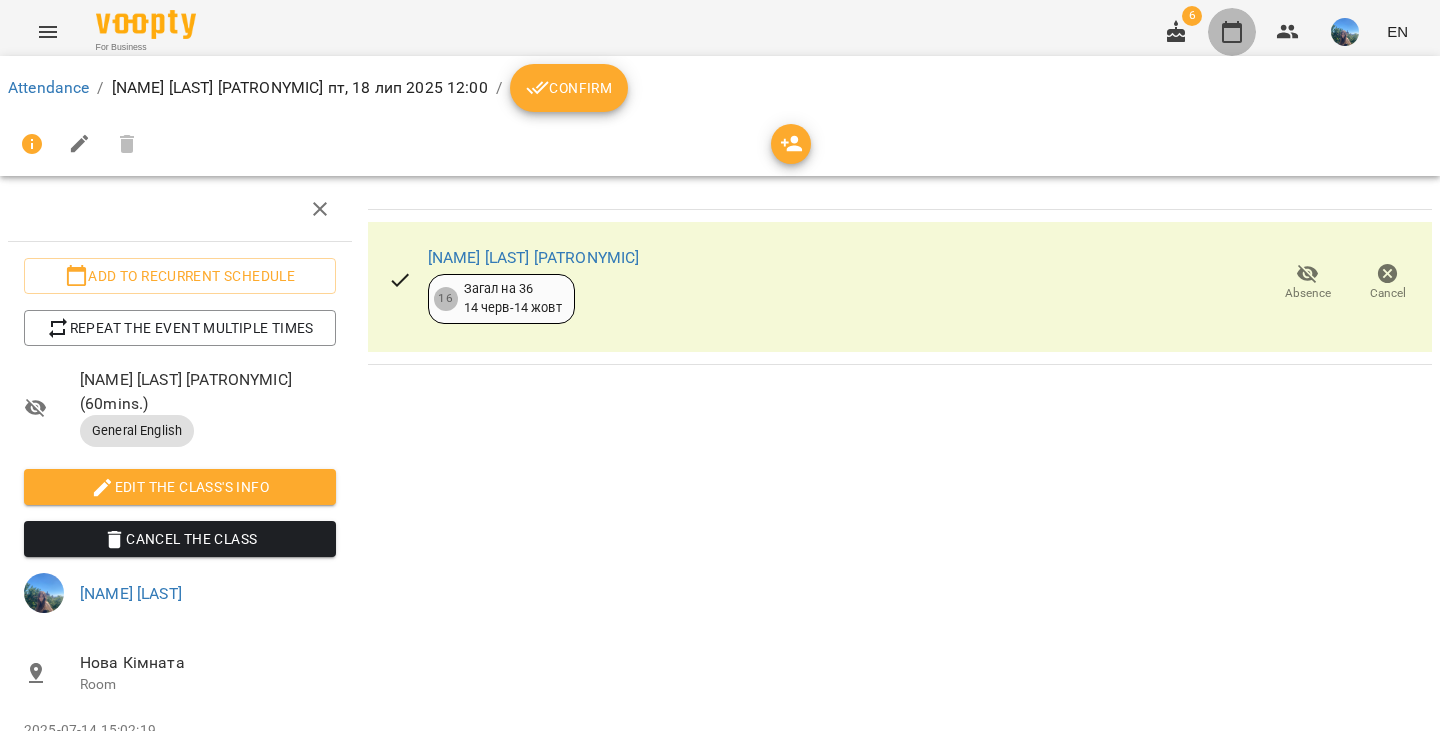 click at bounding box center (1232, 32) 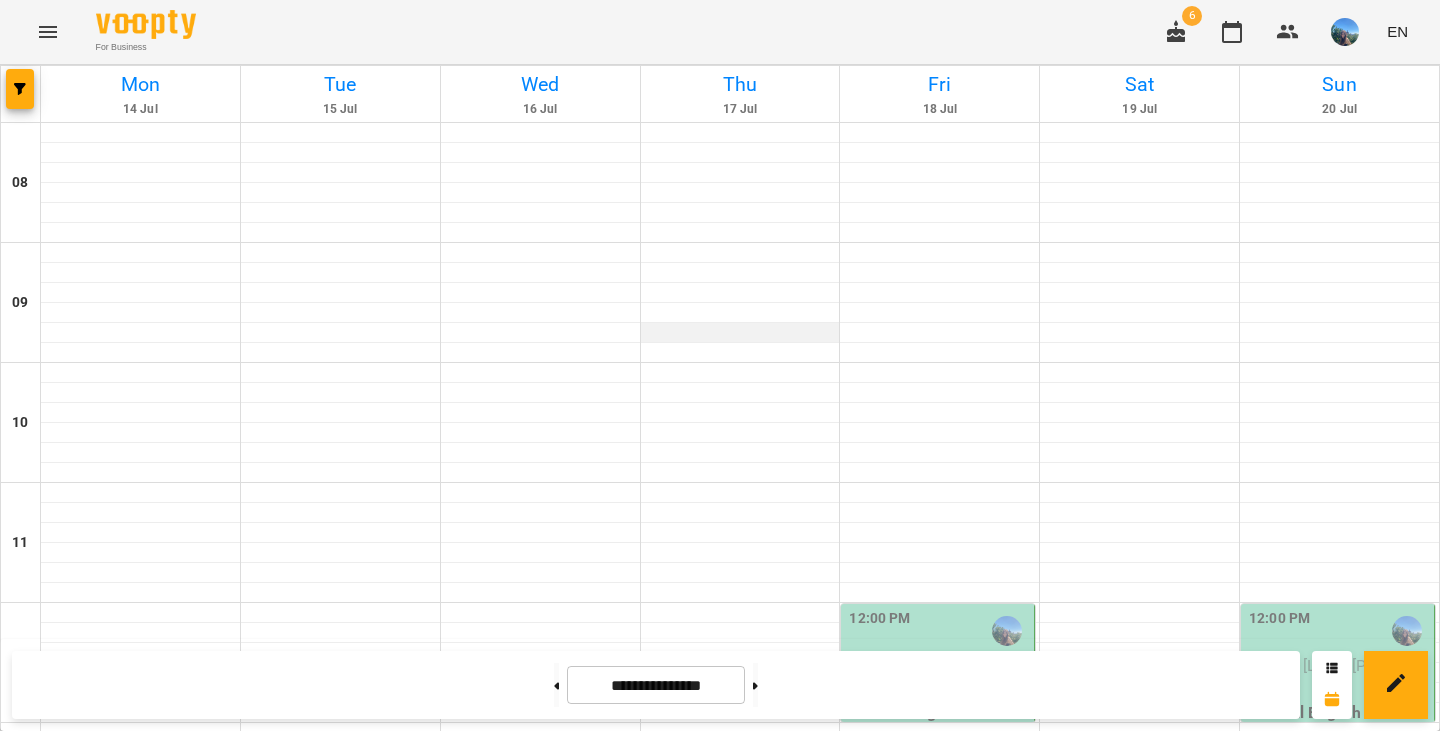 scroll, scrollTop: 0, scrollLeft: 0, axis: both 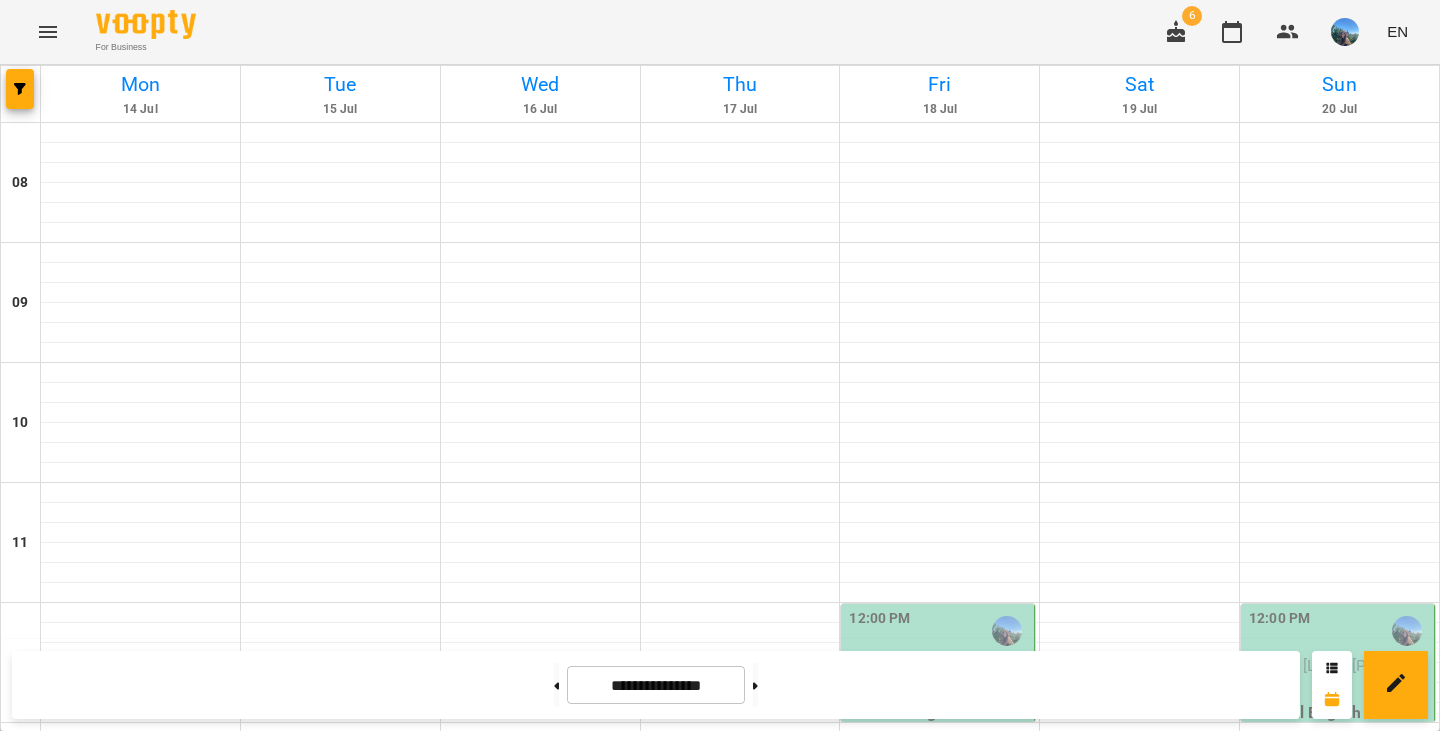 click on "[NAME] [LAST] [PATRONYMIC]" at bounding box center [140, 1157] 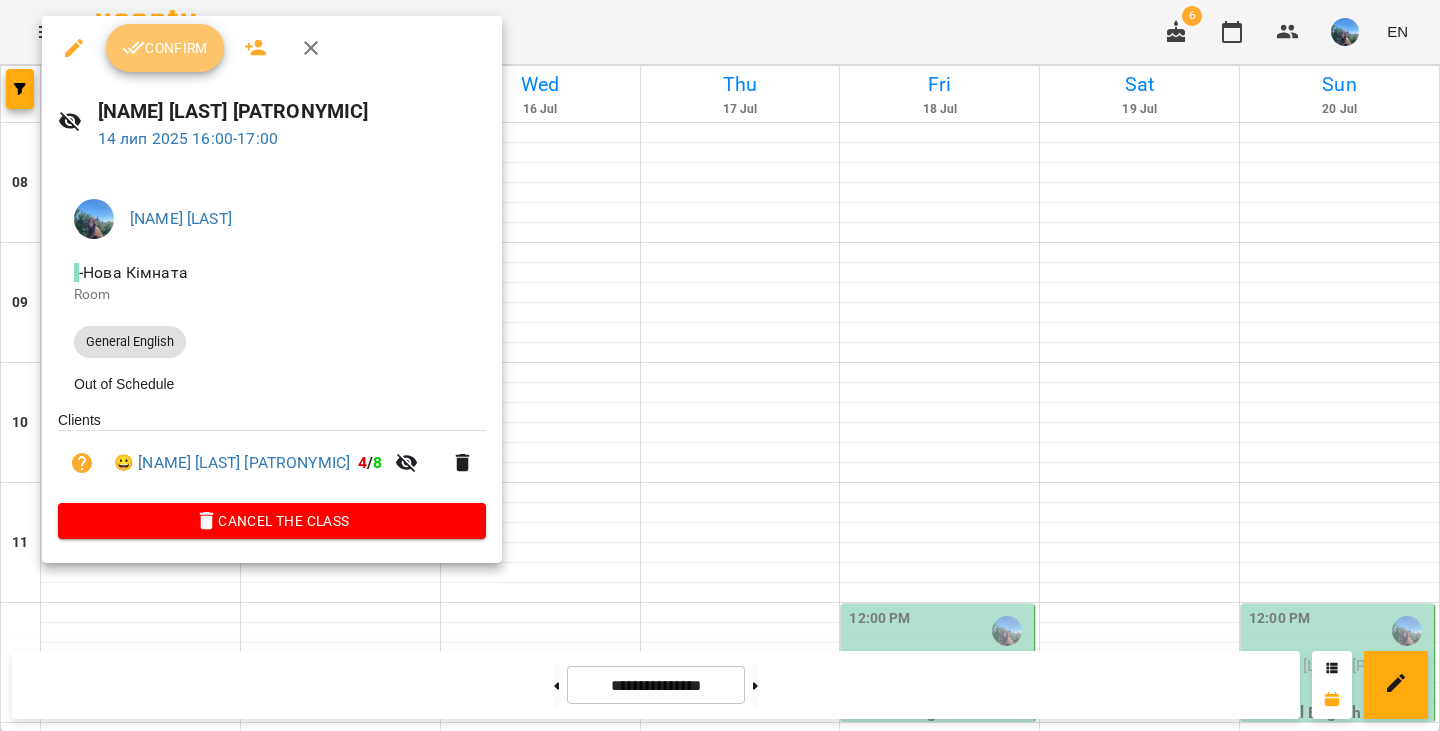 click on "Confirm" at bounding box center (165, 48) 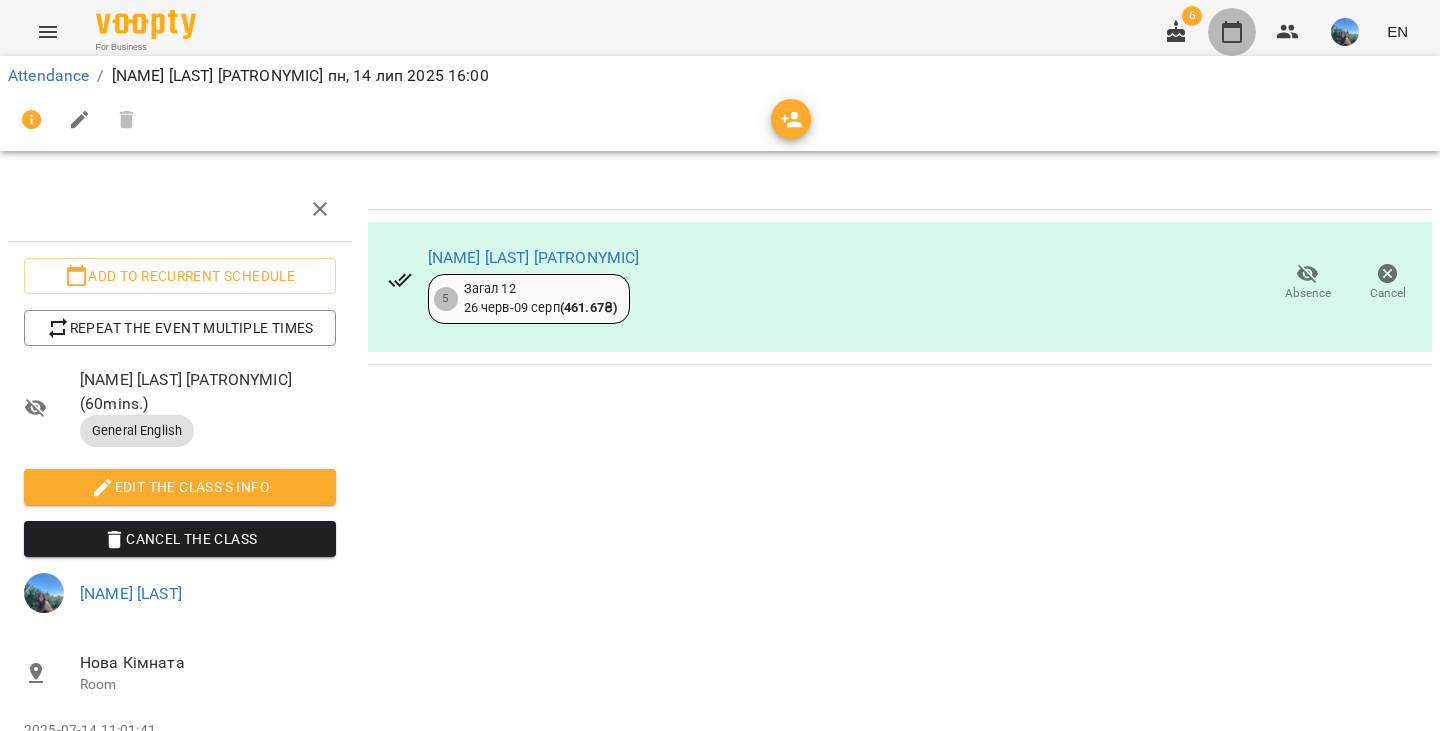 click at bounding box center [1232, 32] 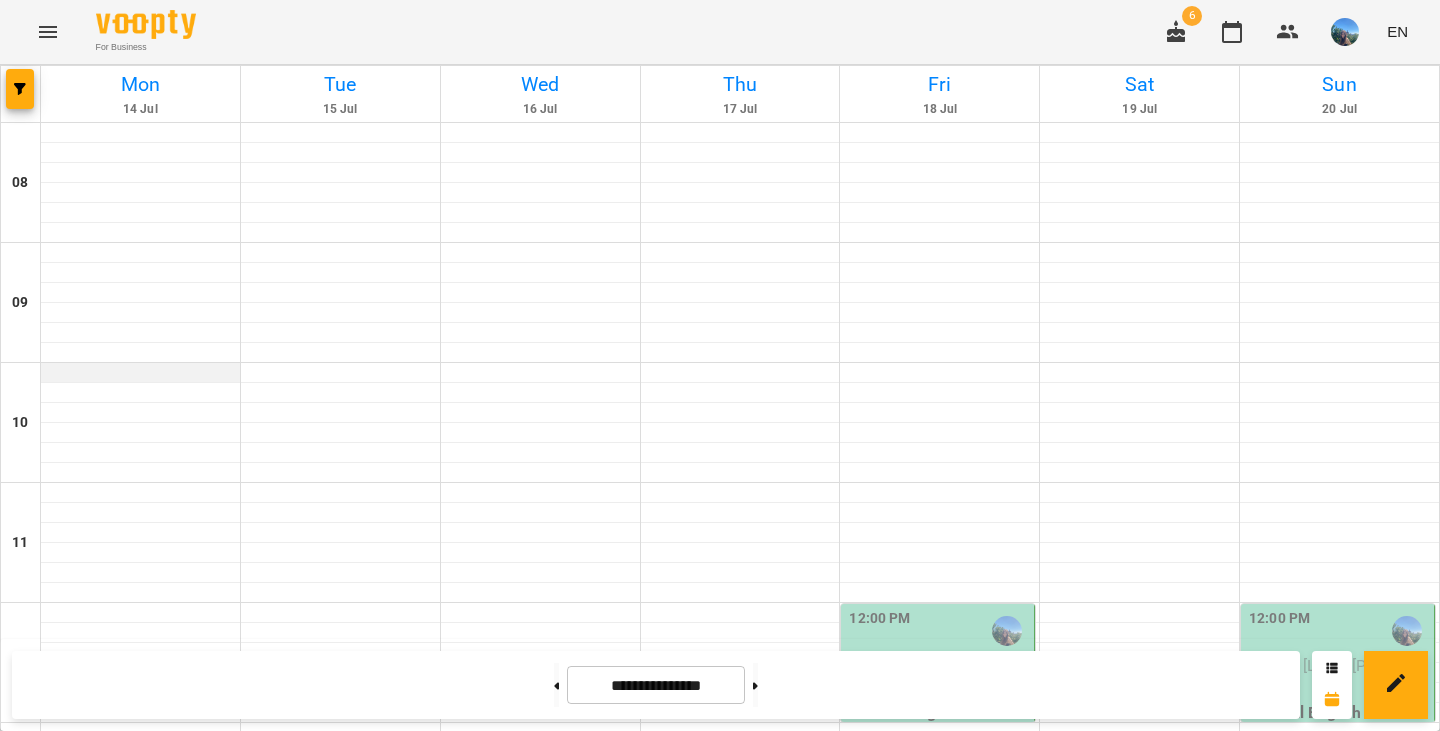 scroll, scrollTop: 1036, scrollLeft: 0, axis: vertical 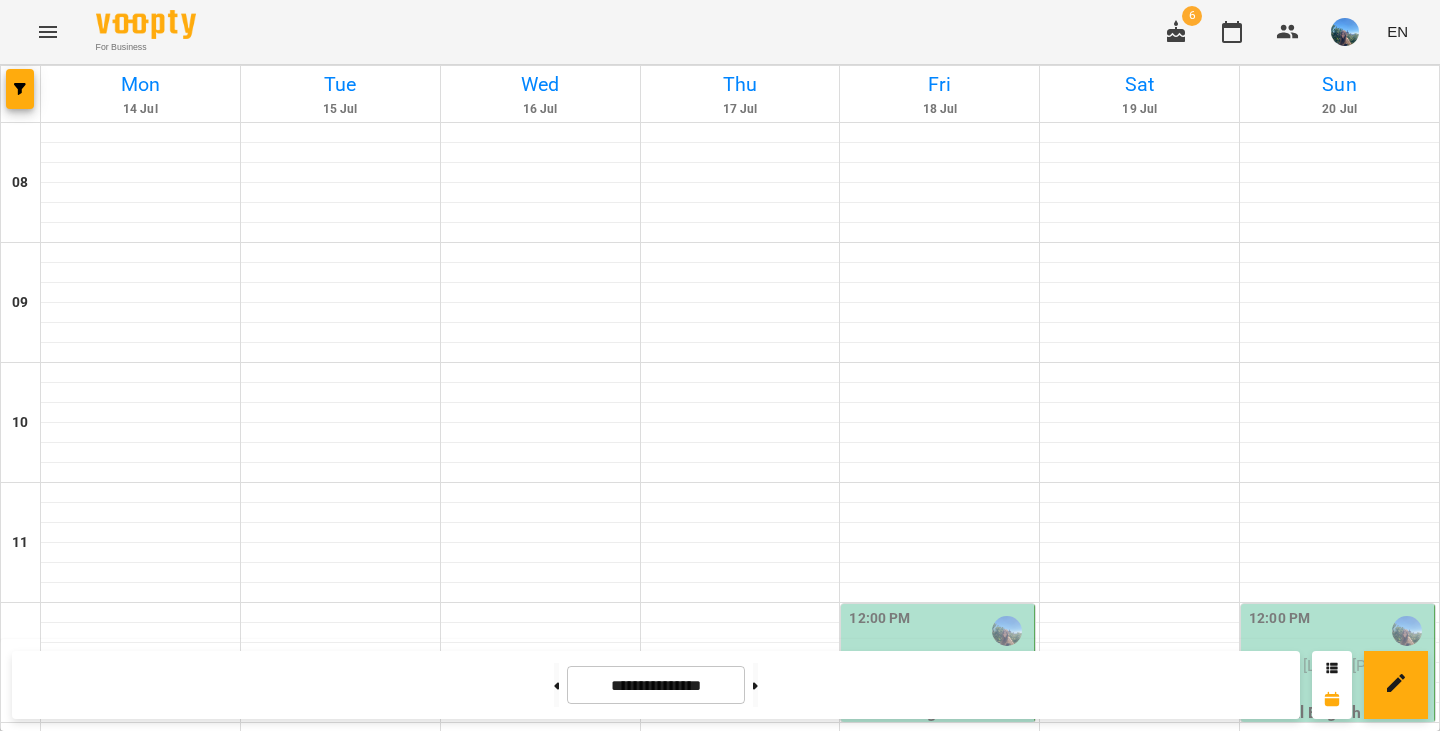 click at bounding box center [208, 1471] 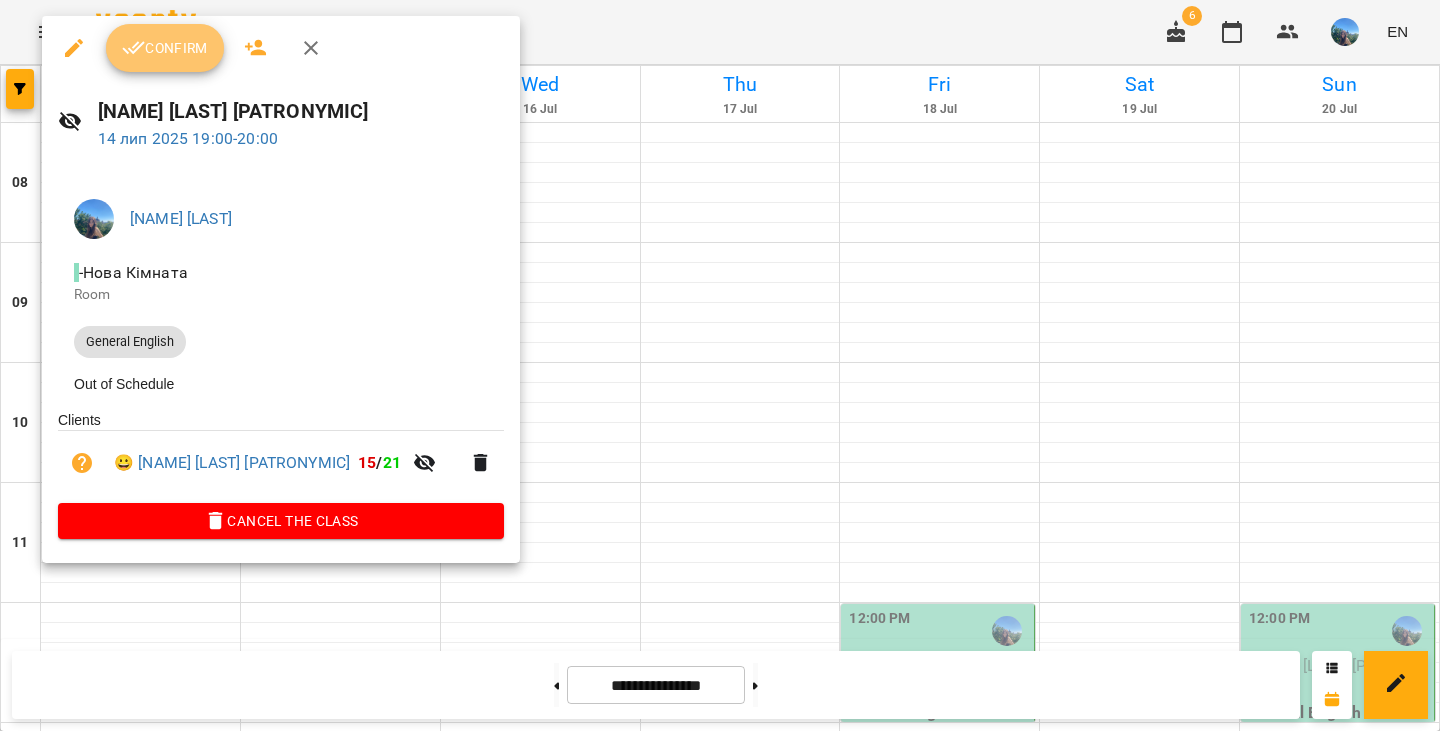 click on "Confirm" at bounding box center [165, 48] 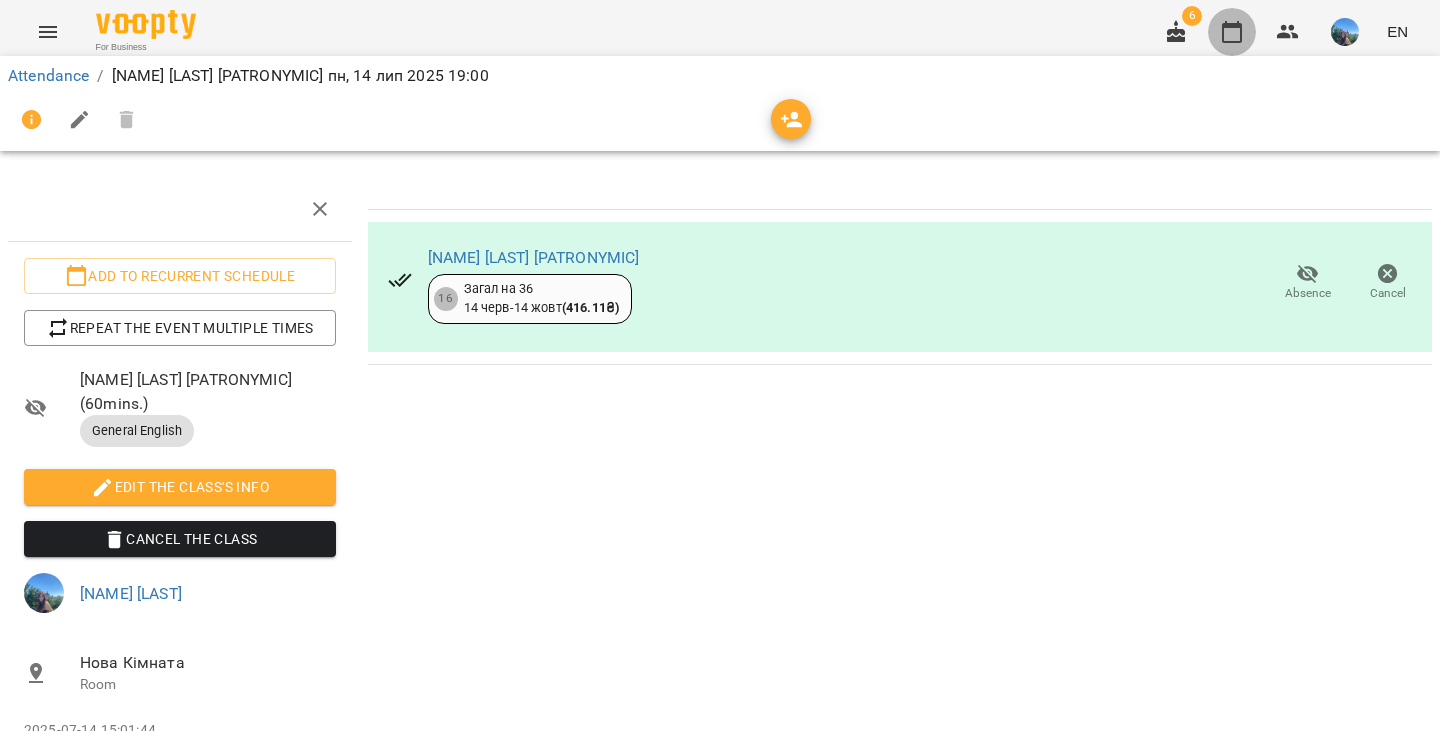 click 